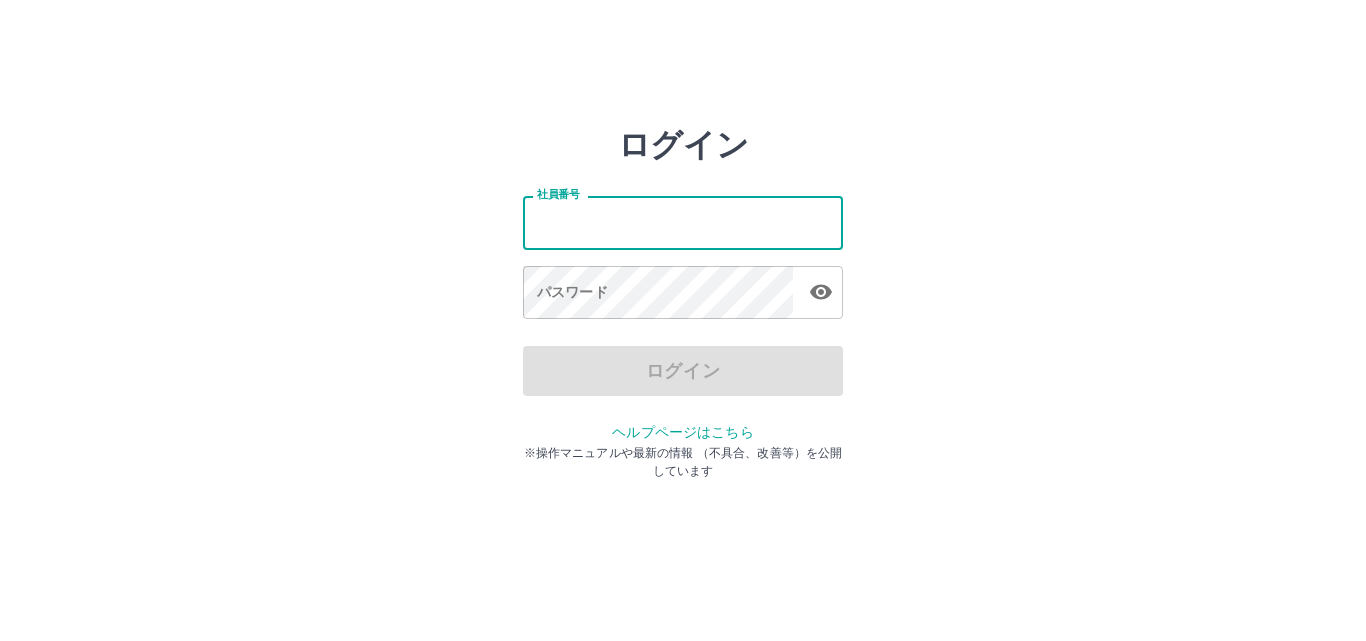 scroll, scrollTop: 0, scrollLeft: 0, axis: both 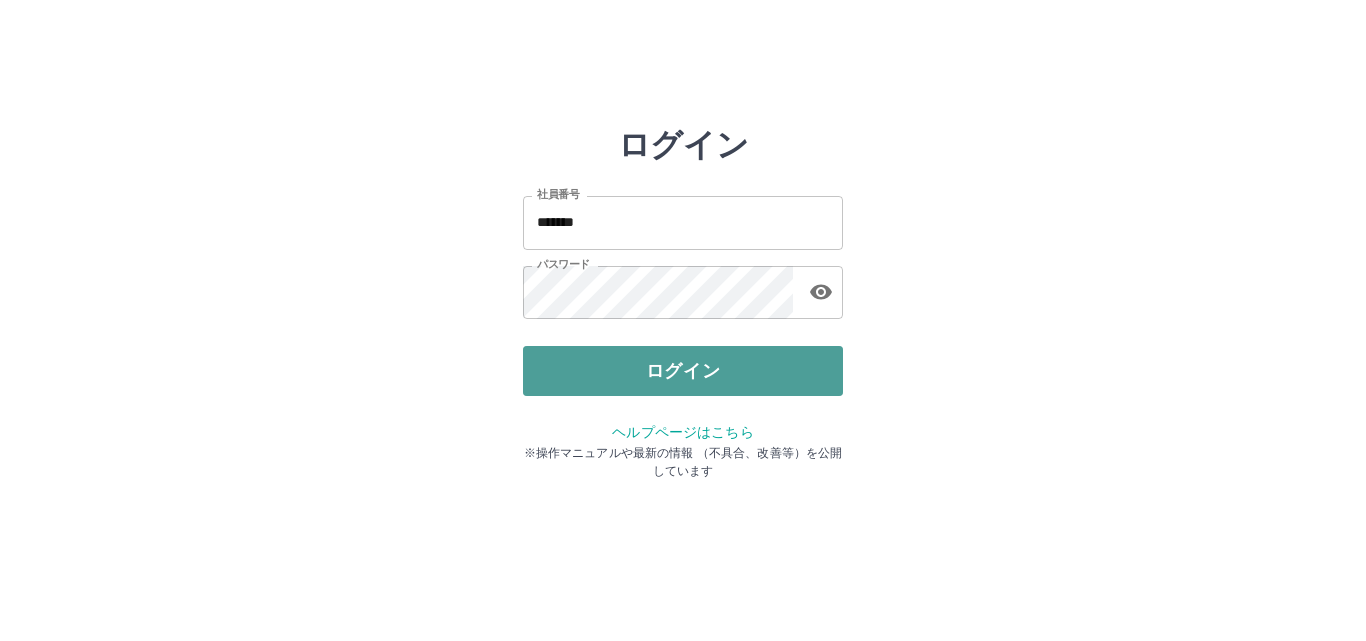 click on "ログイン" at bounding box center (683, 371) 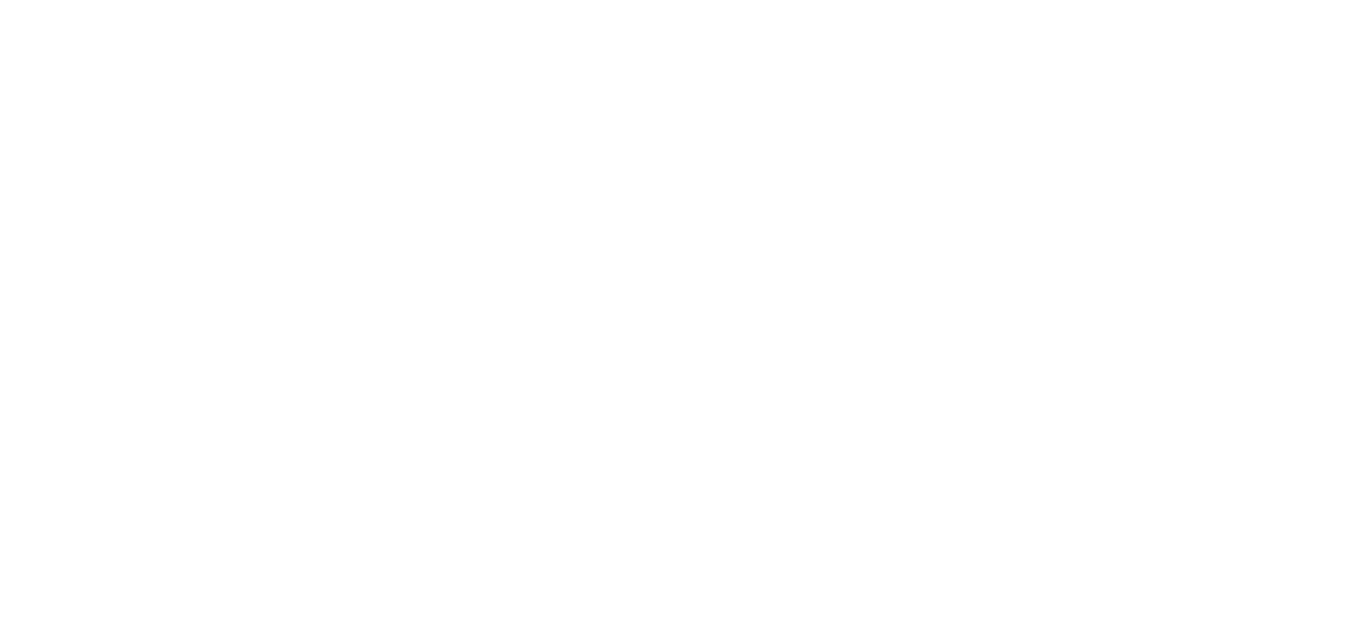 scroll, scrollTop: 0, scrollLeft: 0, axis: both 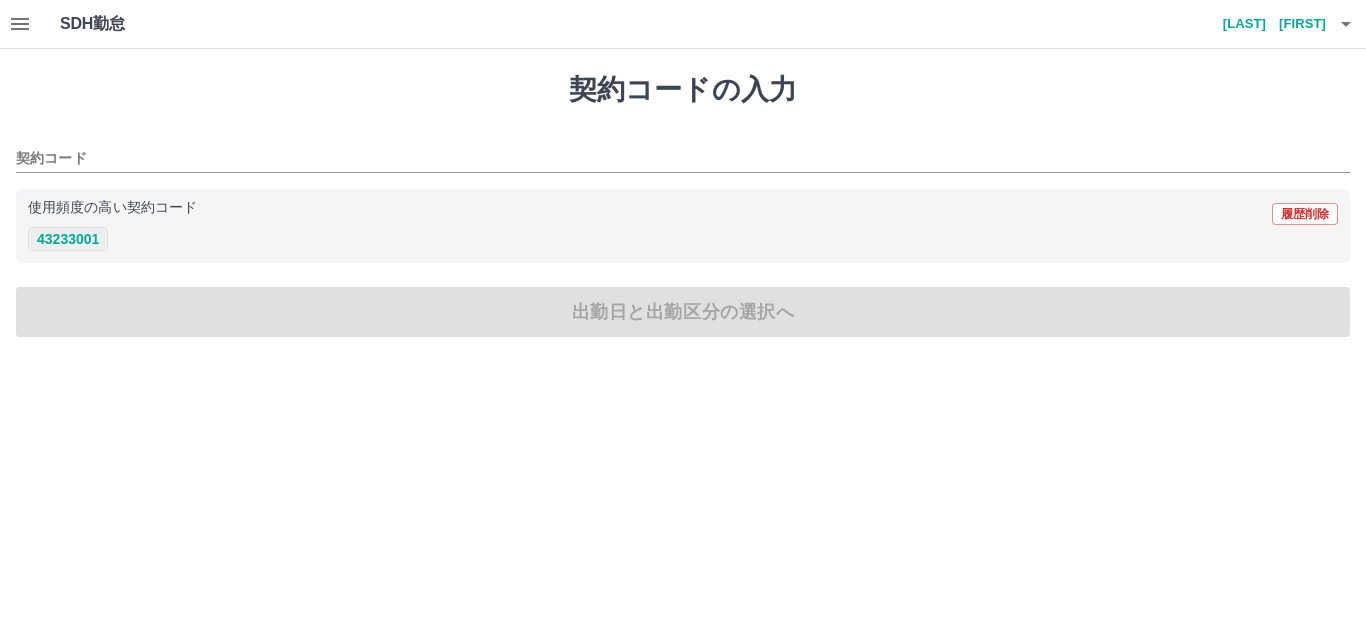 click on "43233001" at bounding box center (68, 239) 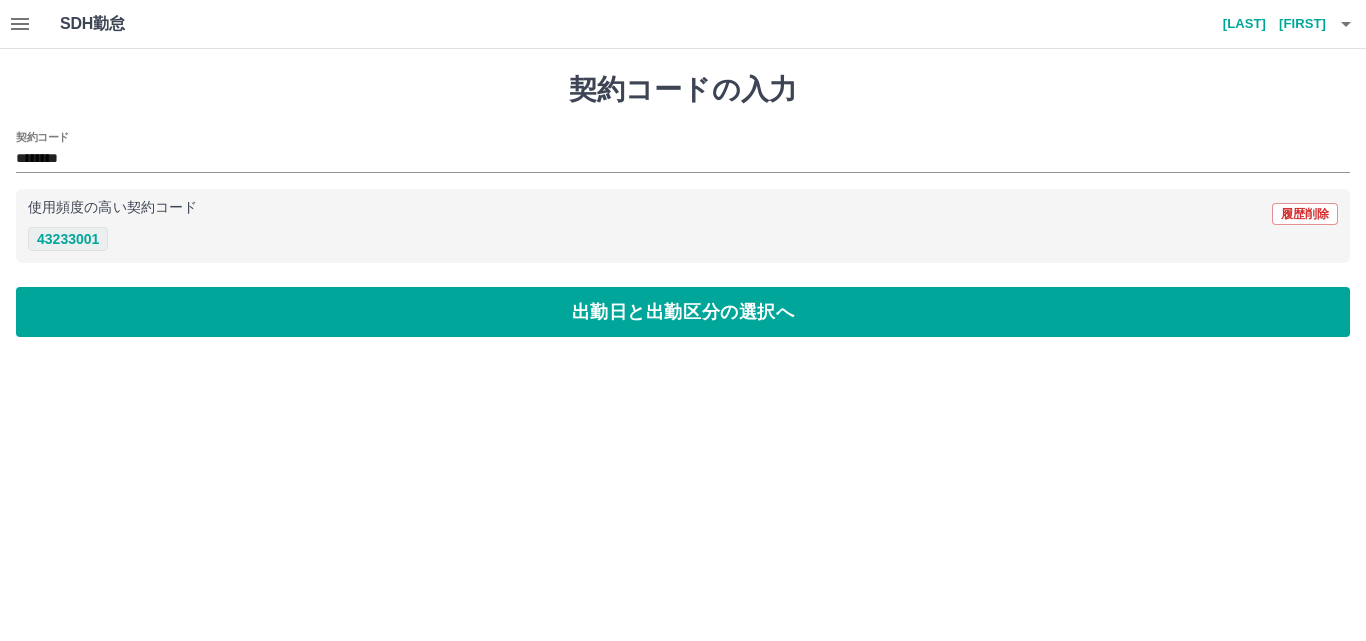 type on "********" 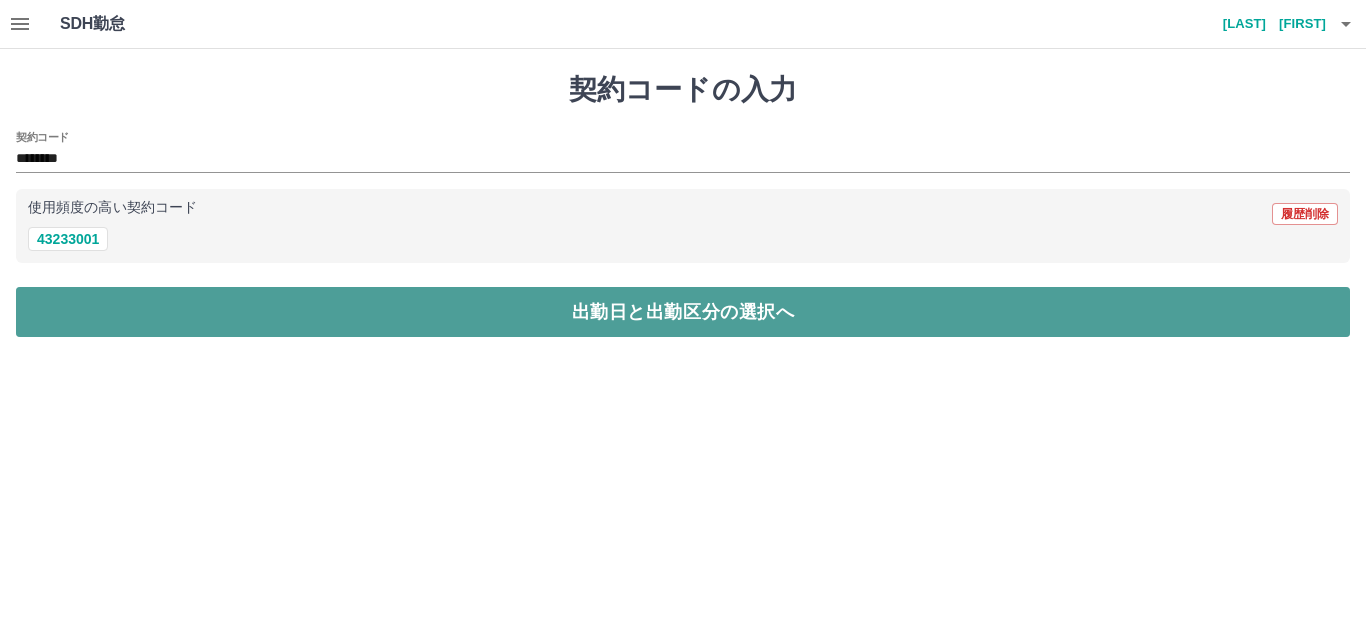 click on "出勤日と出勤区分の選択へ" at bounding box center [683, 312] 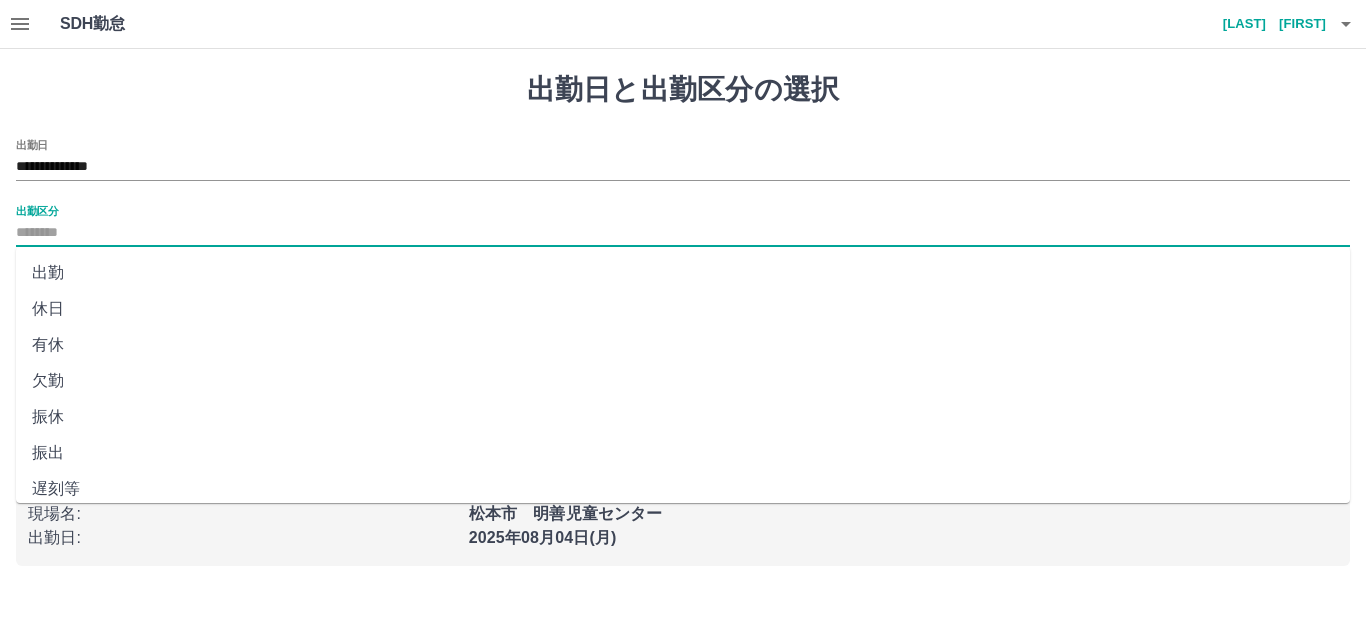 click on "出勤区分" at bounding box center (683, 233) 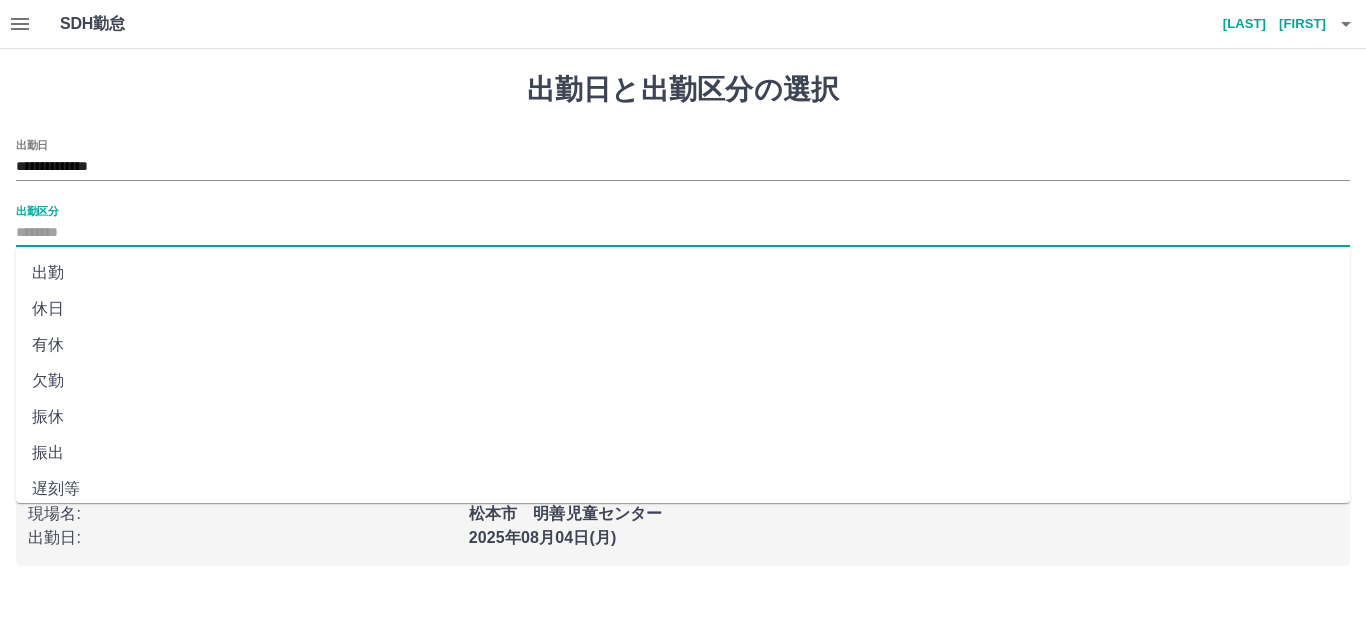 click on "出勤" at bounding box center (683, 273) 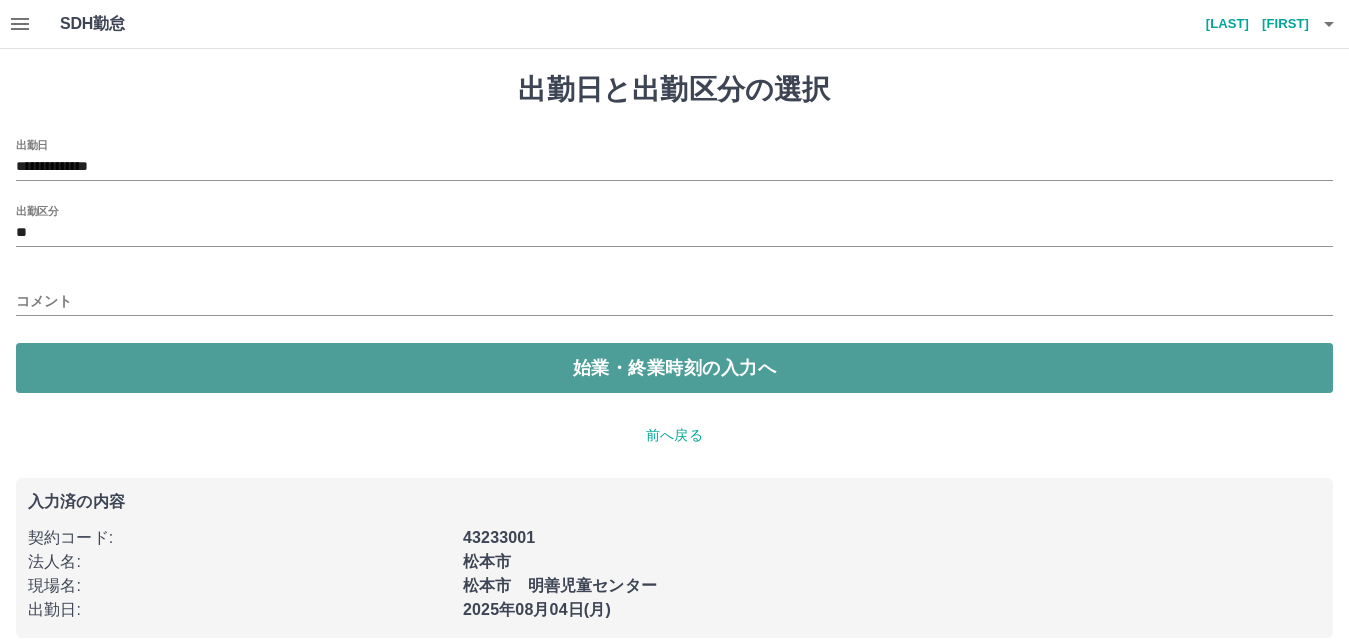 click on "始業・終業時刻の入力へ" at bounding box center [674, 368] 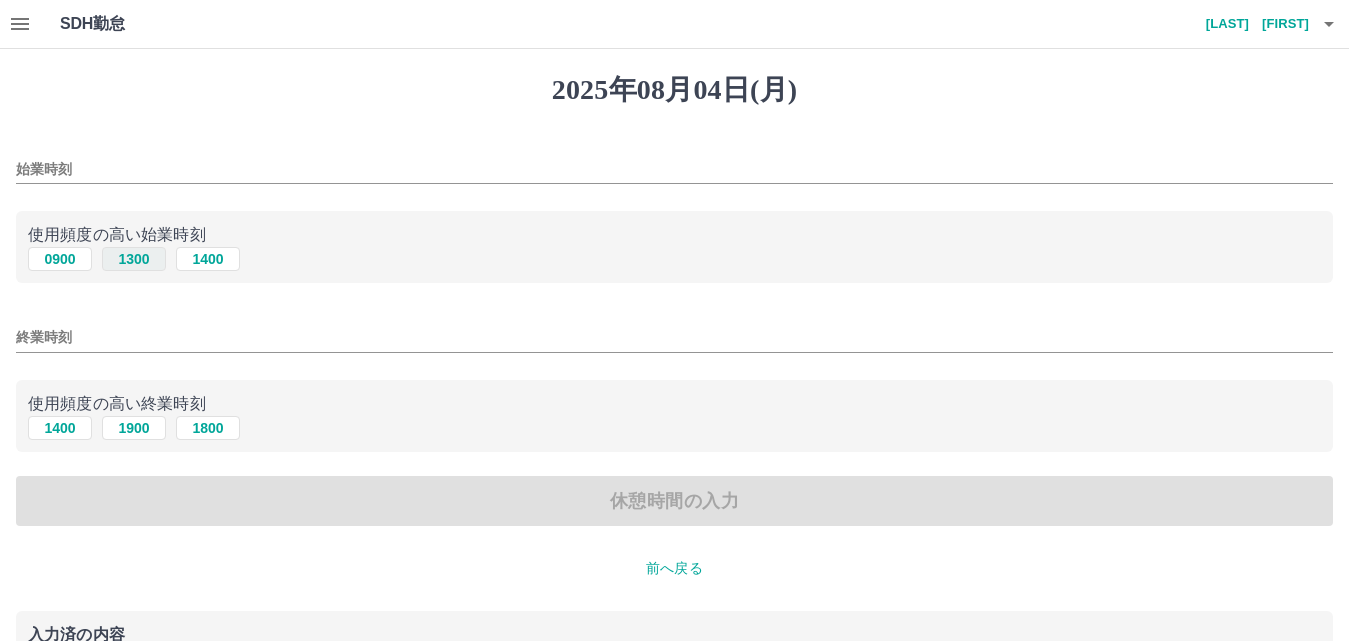 click on "1300" at bounding box center [134, 259] 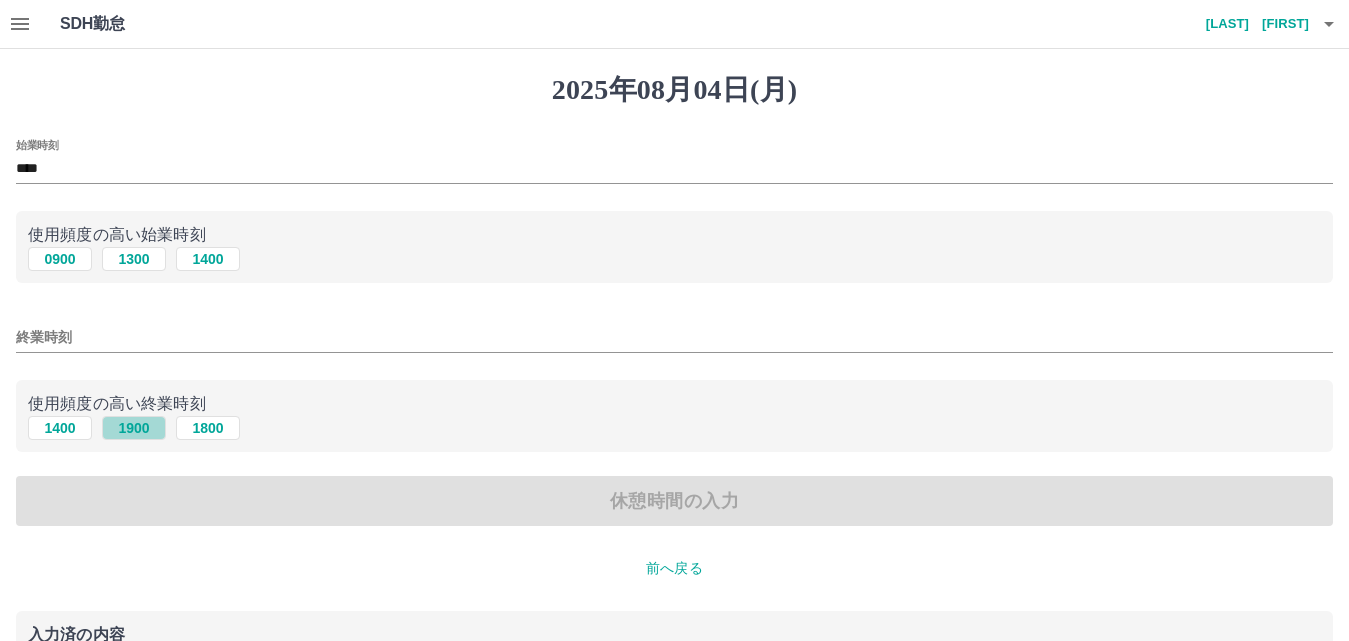 click on "1900" at bounding box center [134, 428] 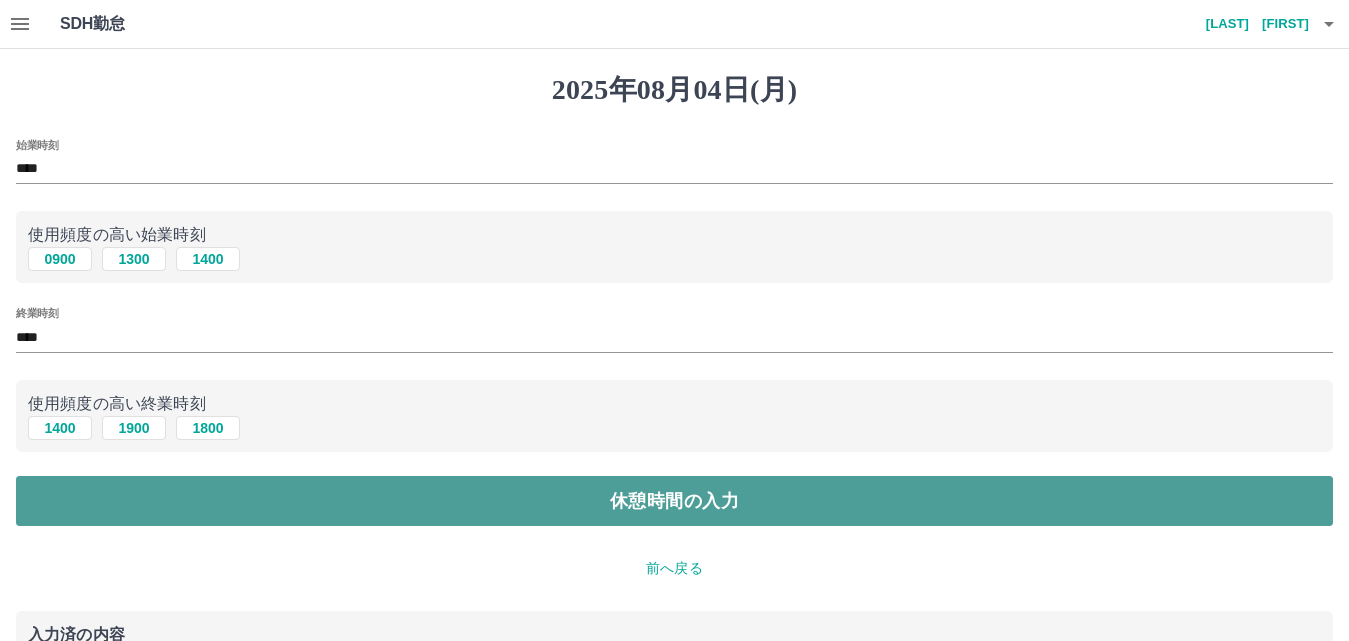 click on "休憩時間の入力" at bounding box center (674, 501) 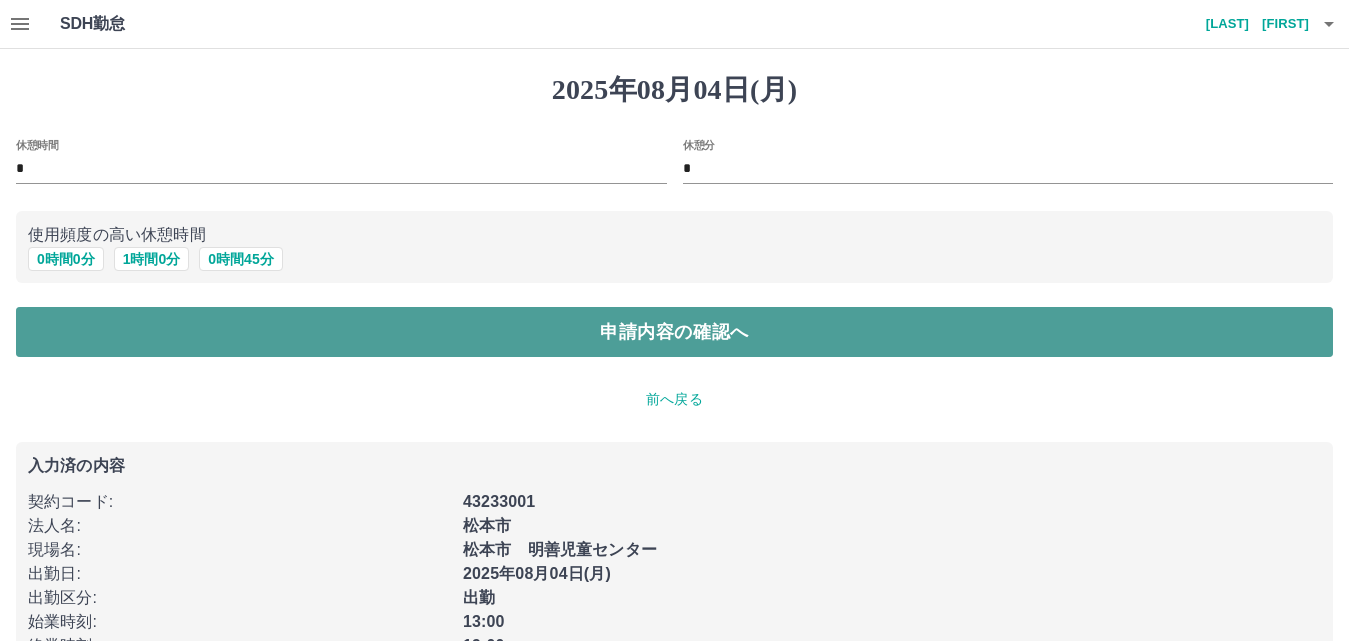 click on "申請内容の確認へ" at bounding box center (674, 332) 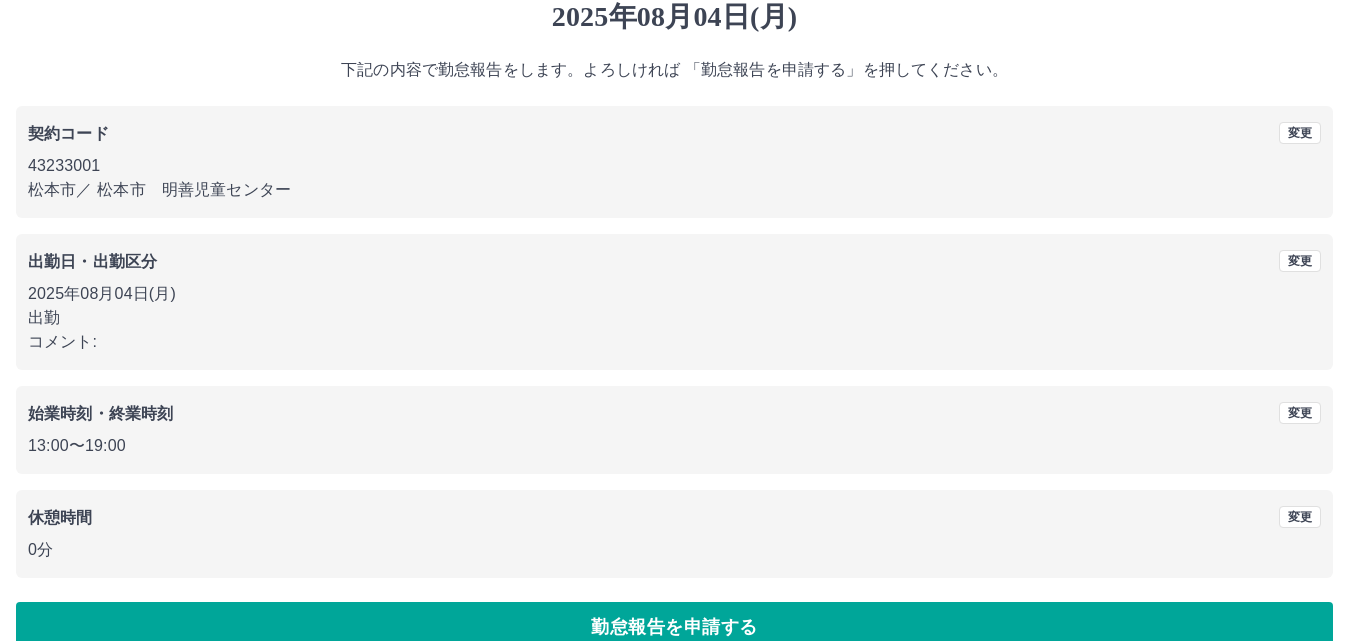 scroll, scrollTop: 108, scrollLeft: 0, axis: vertical 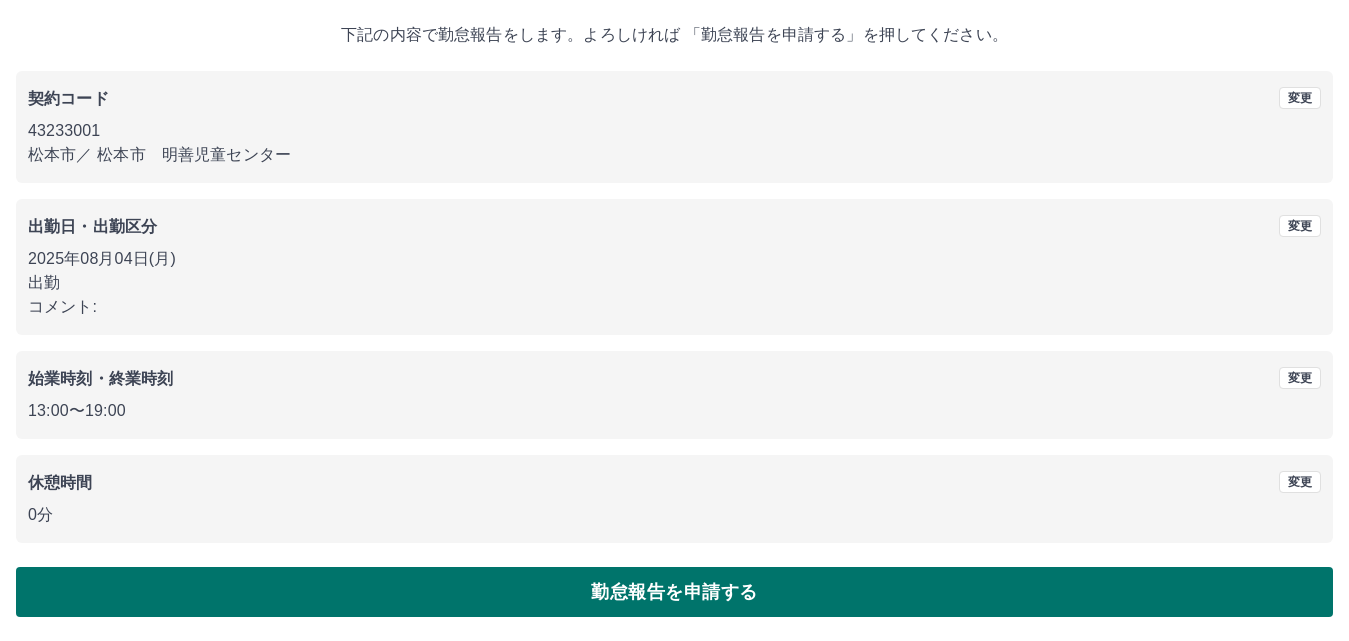 click on "勤怠報告を申請する" at bounding box center [674, 592] 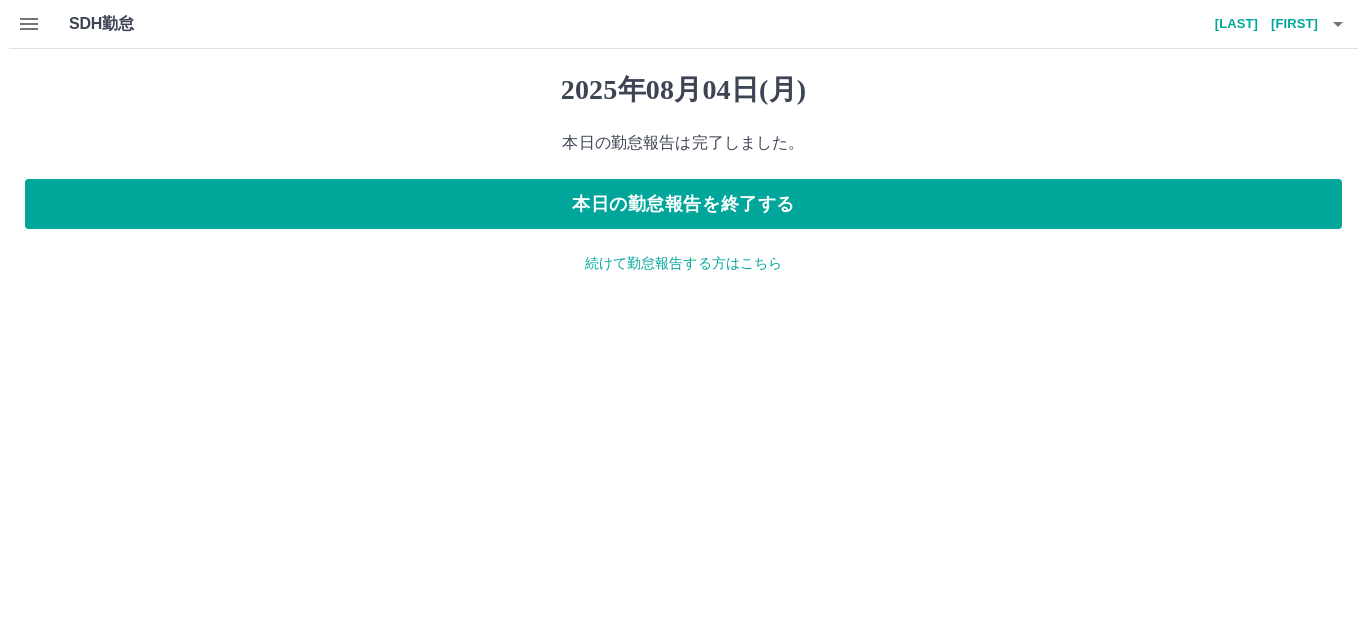 scroll, scrollTop: 0, scrollLeft: 0, axis: both 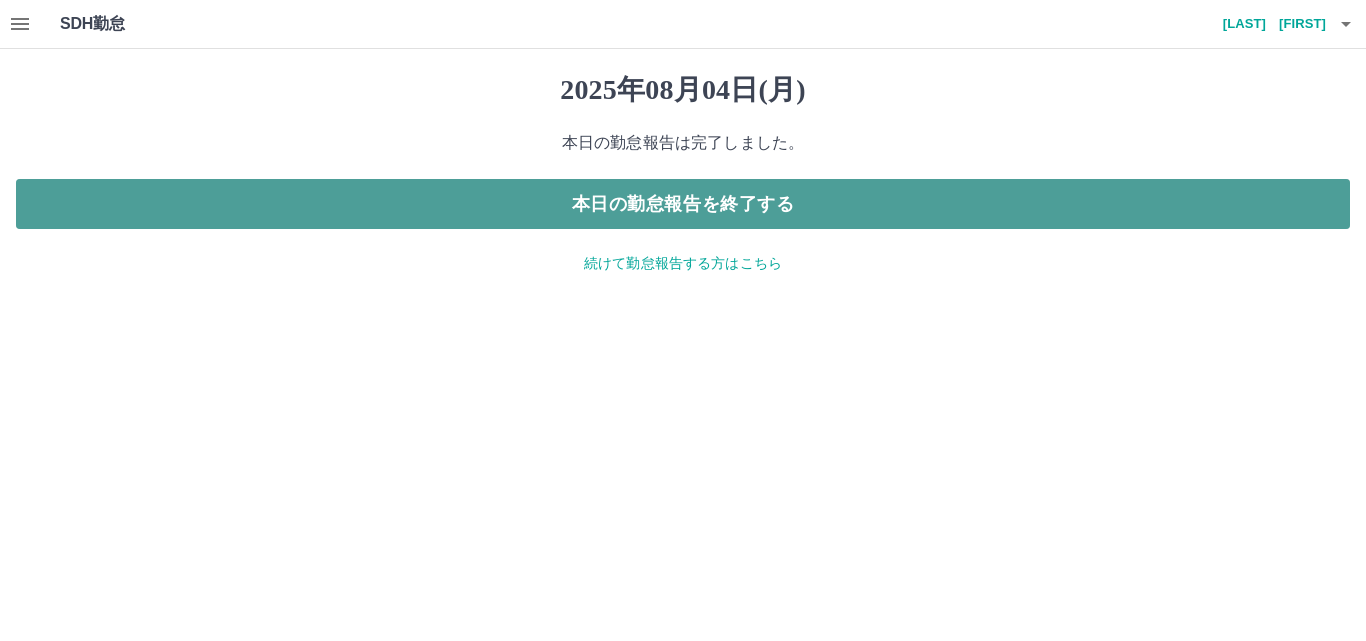 click on "本日の勤怠報告を終了する" at bounding box center [683, 204] 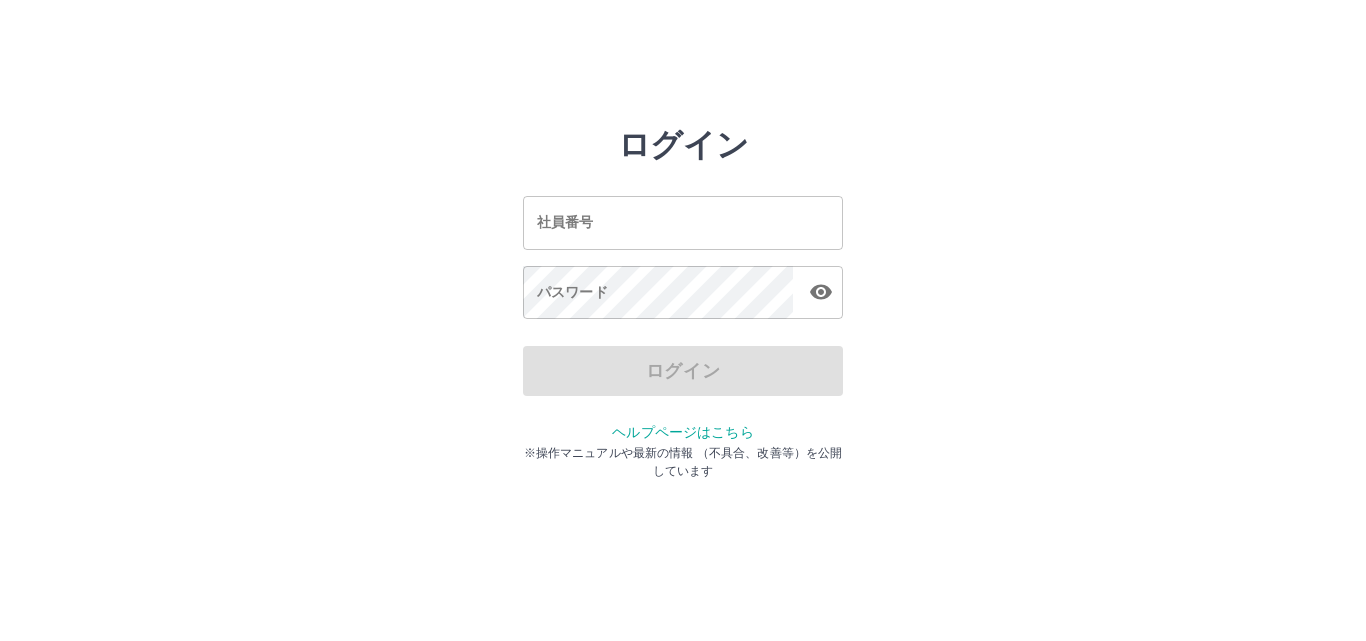 scroll, scrollTop: 0, scrollLeft: 0, axis: both 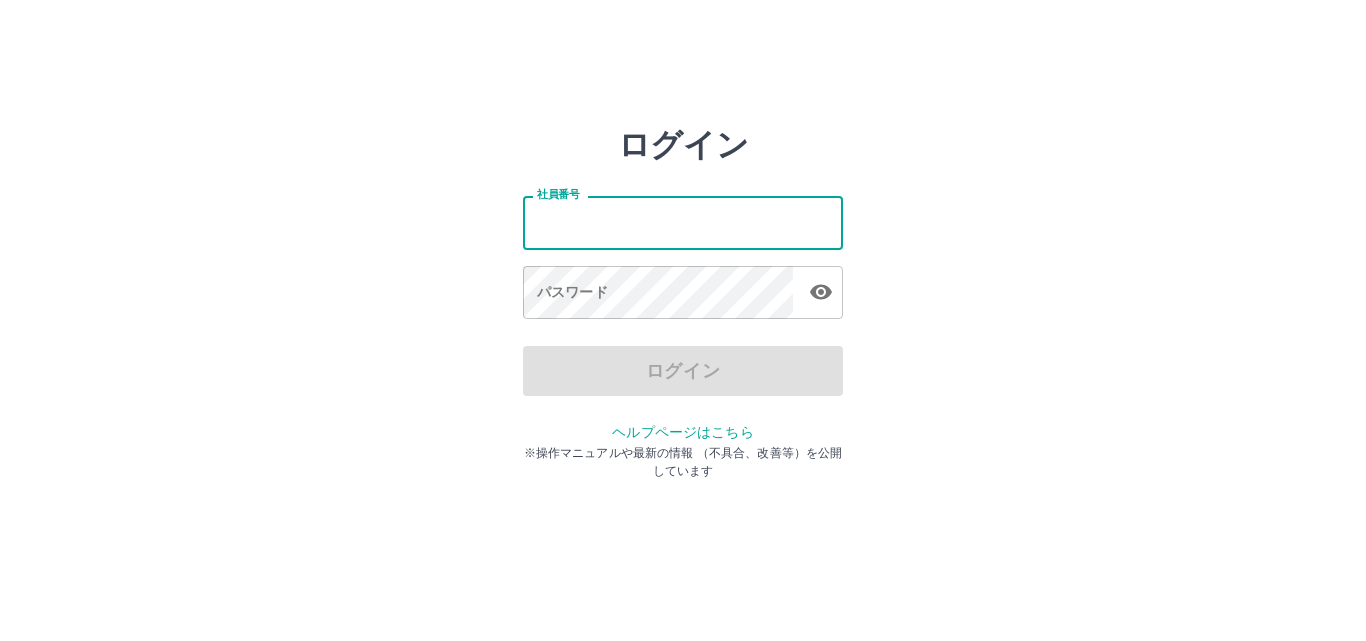 type on "*******" 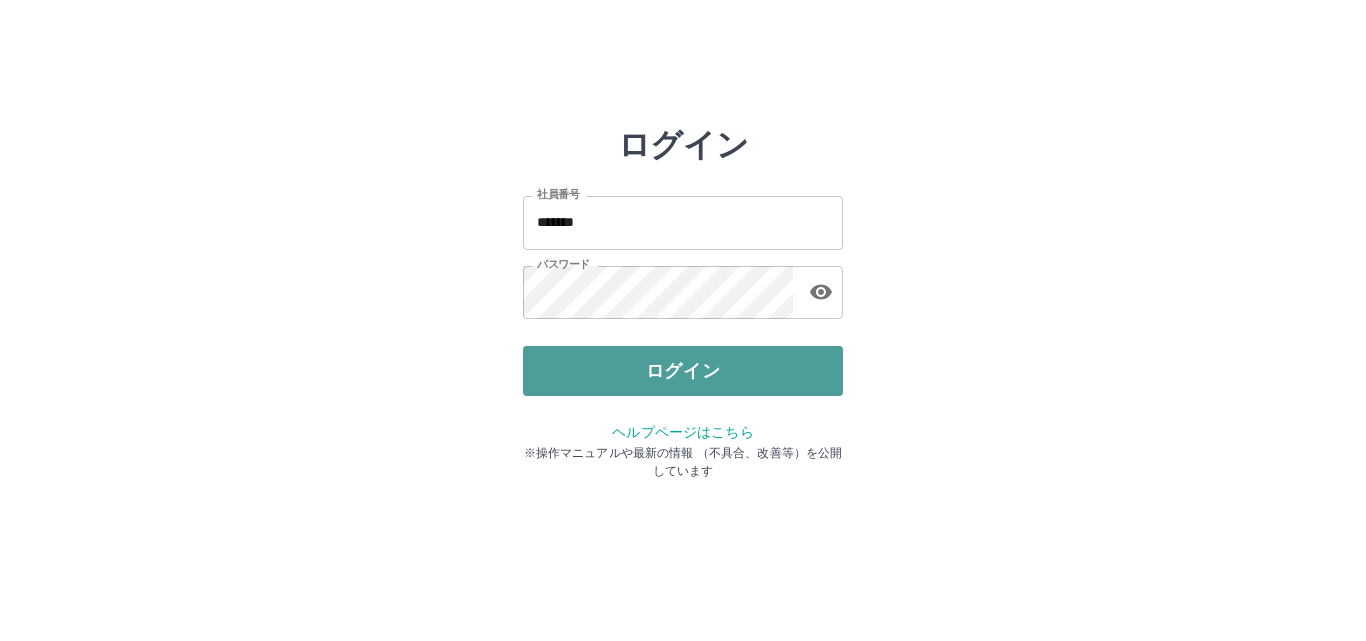 click on "ログイン" at bounding box center (683, 371) 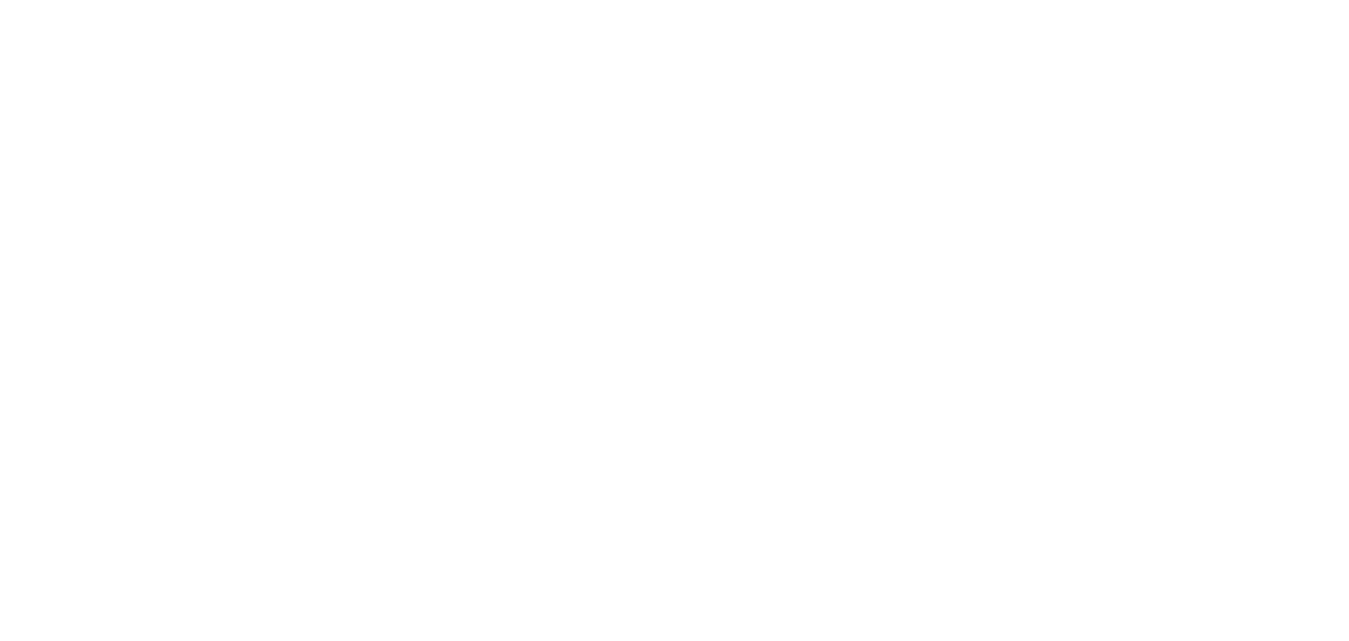 scroll, scrollTop: 0, scrollLeft: 0, axis: both 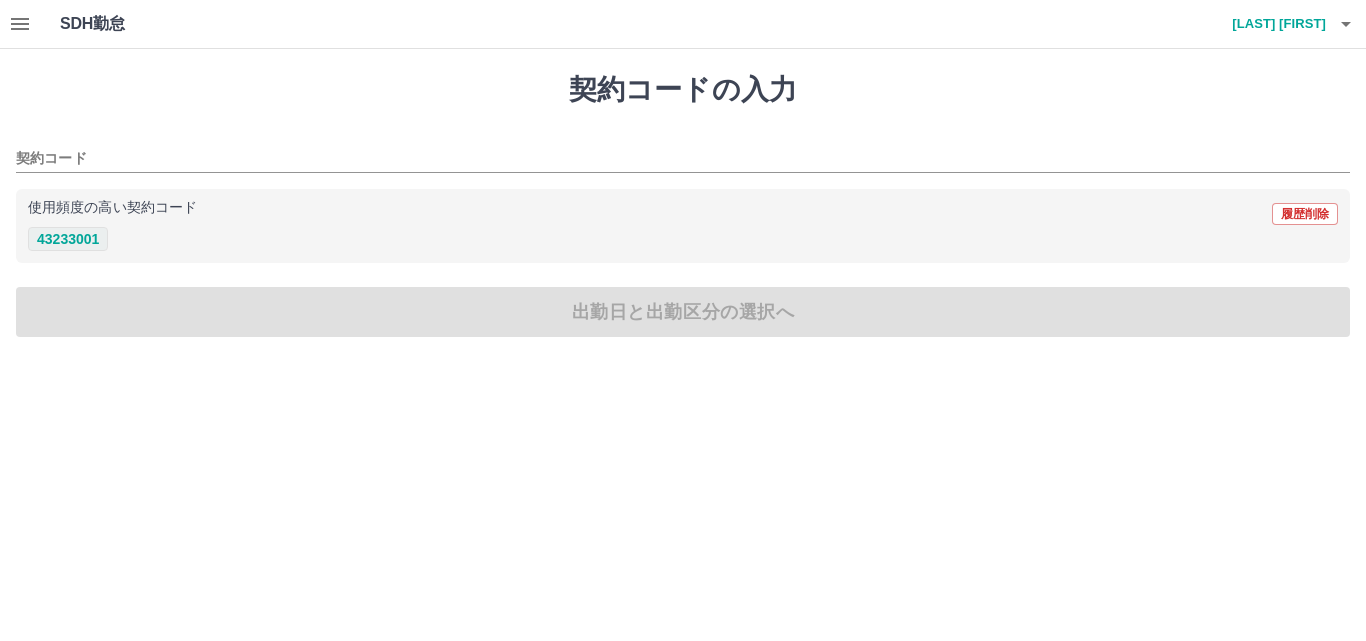 click on "43233001" at bounding box center (68, 239) 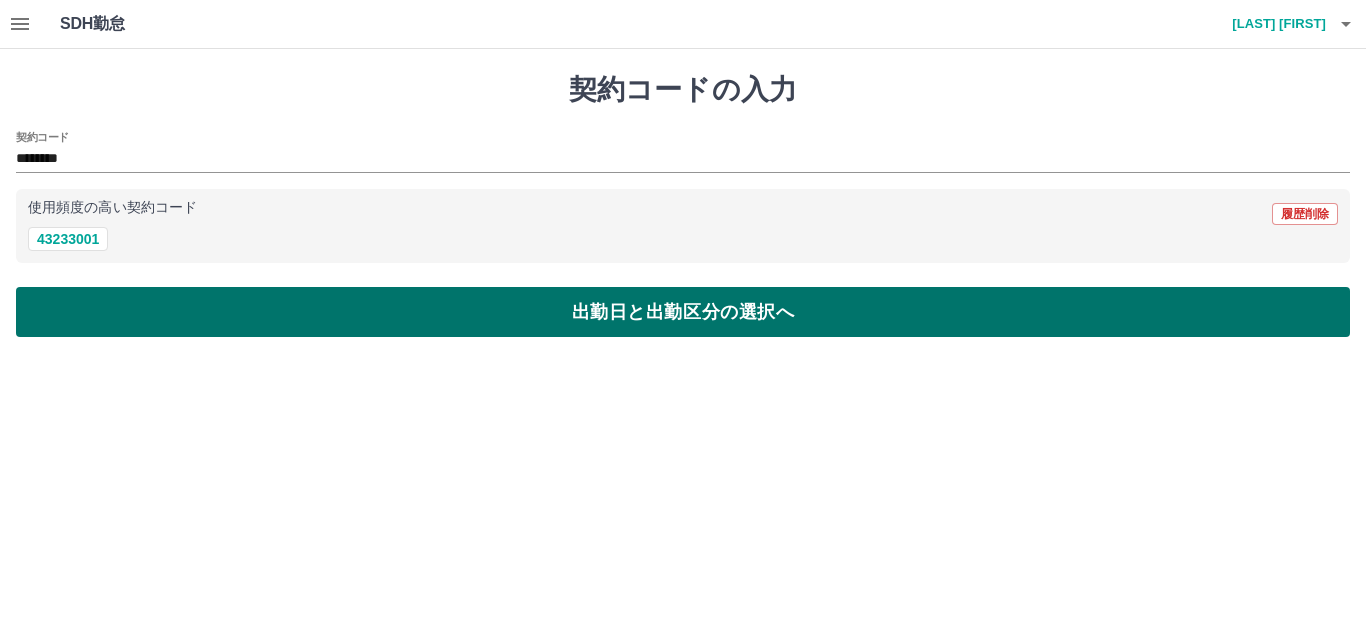click on "出勤日と出勤区分の選択へ" at bounding box center [683, 312] 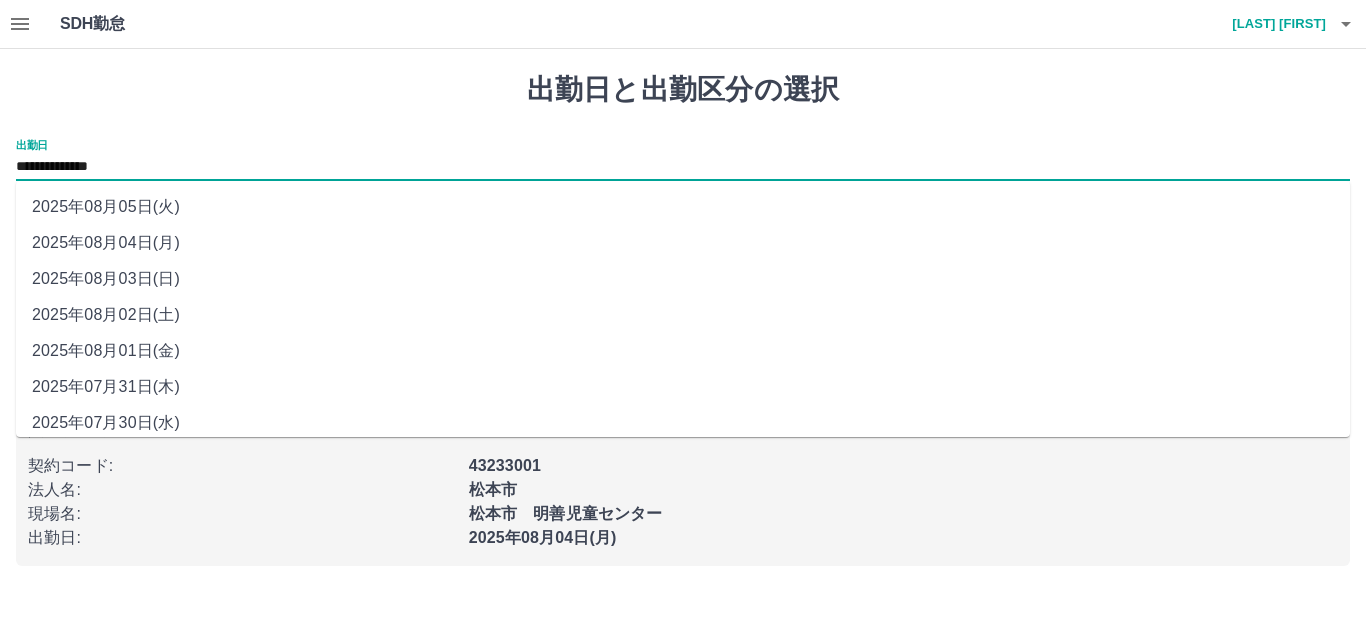 click on "**********" at bounding box center (683, 167) 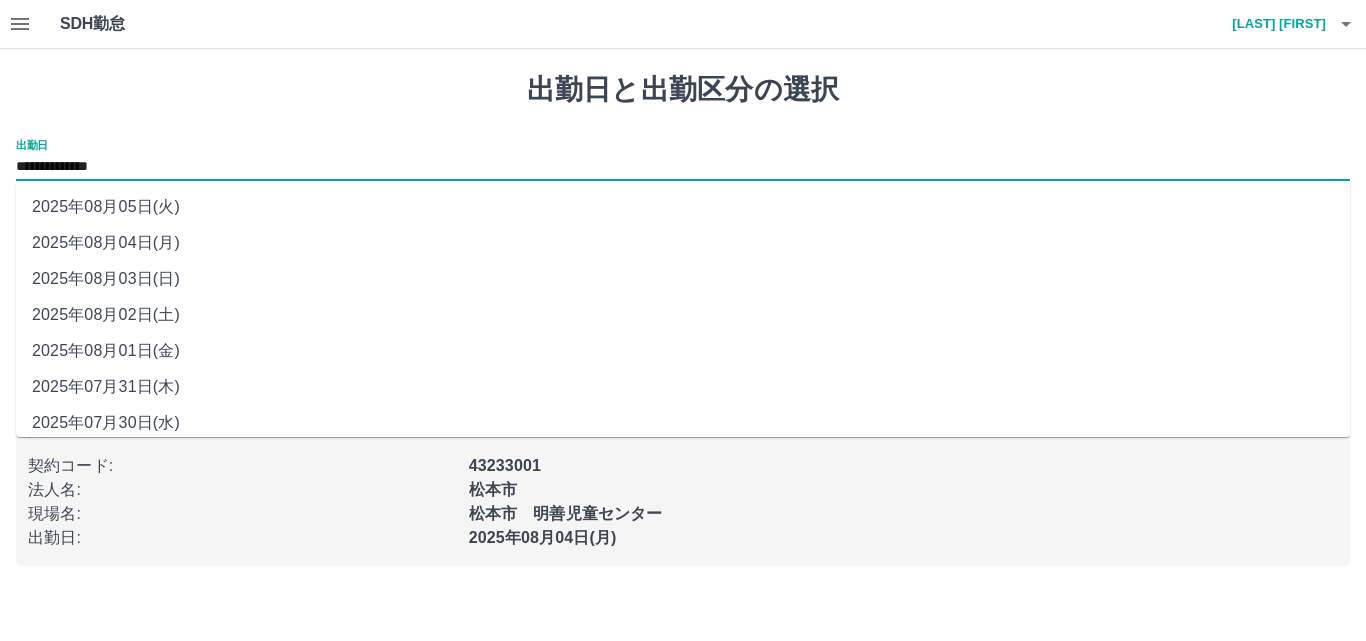 click on "2025年08月01日(金)" at bounding box center [683, 351] 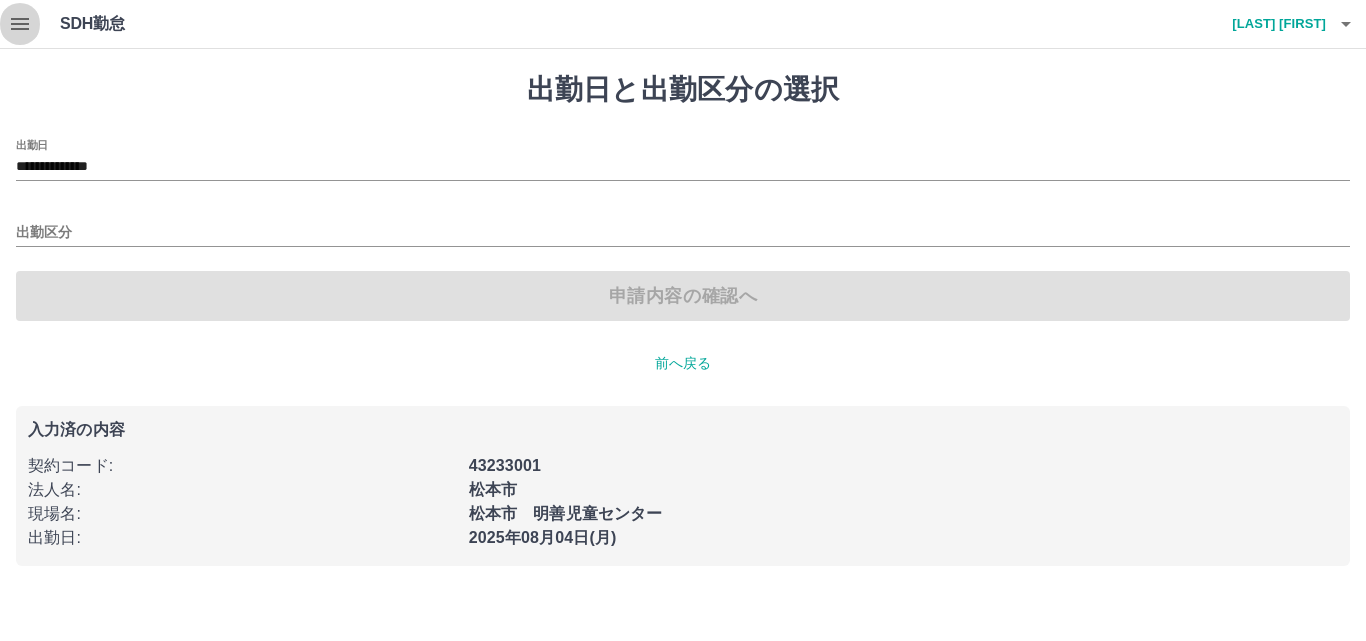 click 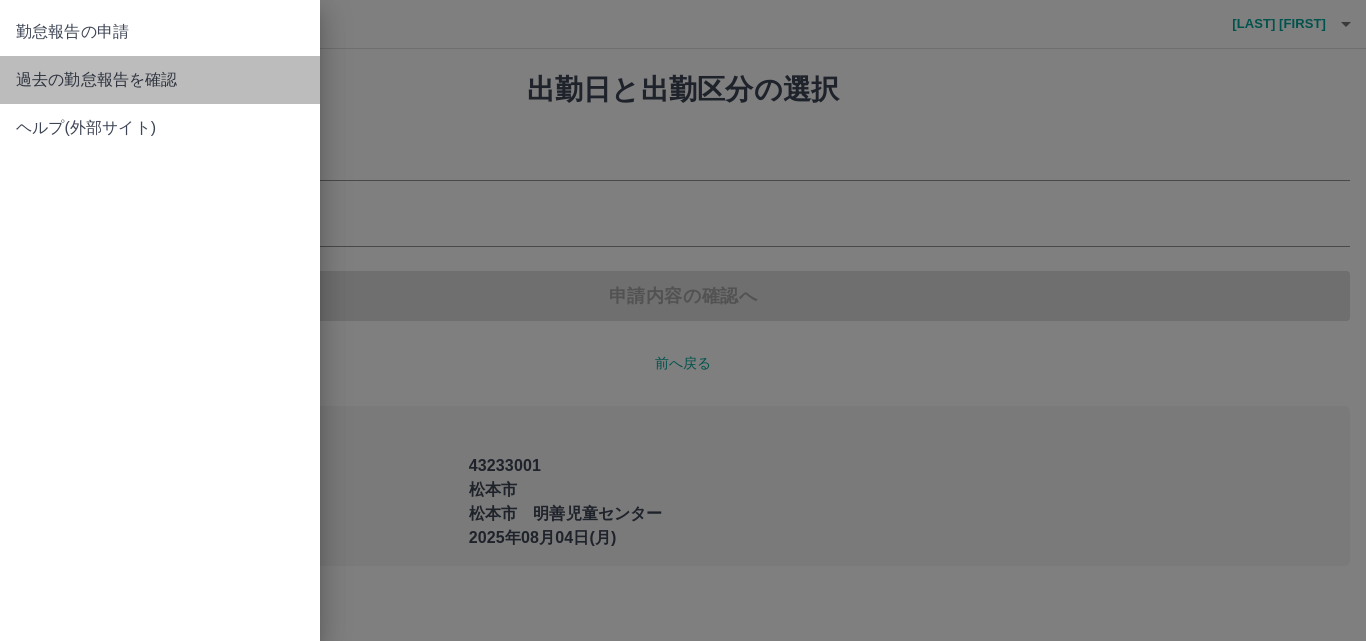 click on "過去の勤怠報告を確認" at bounding box center (160, 80) 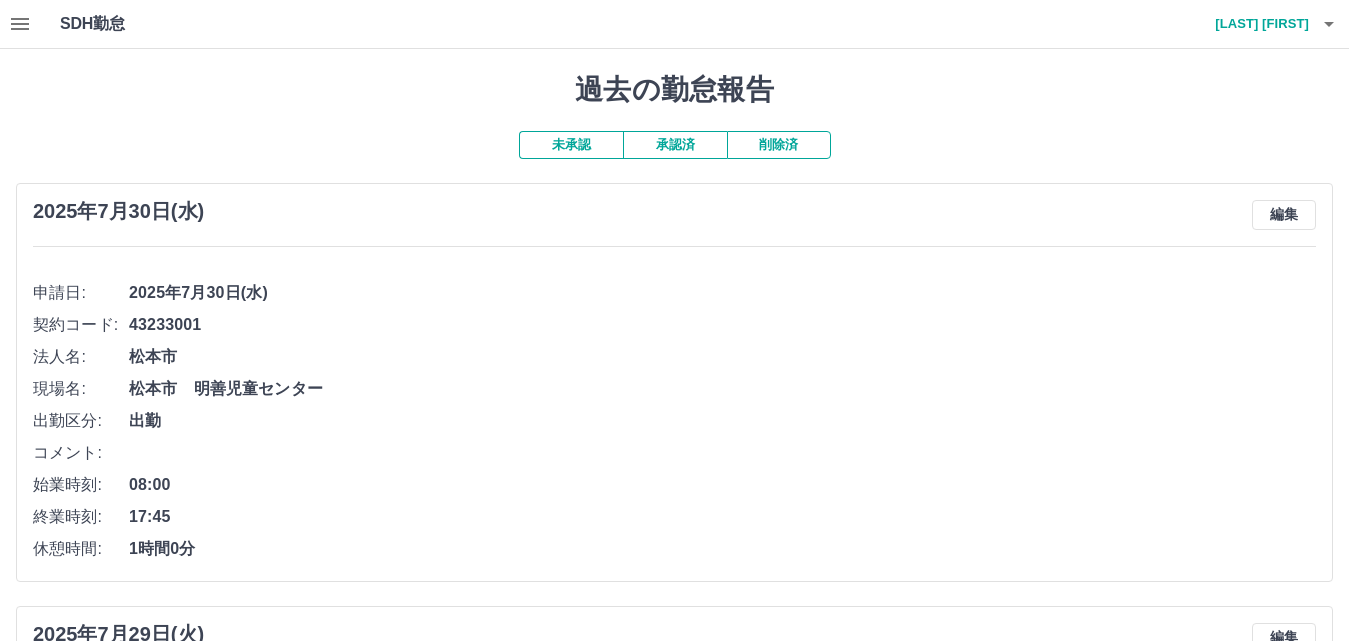 click on "承認済" at bounding box center [675, 145] 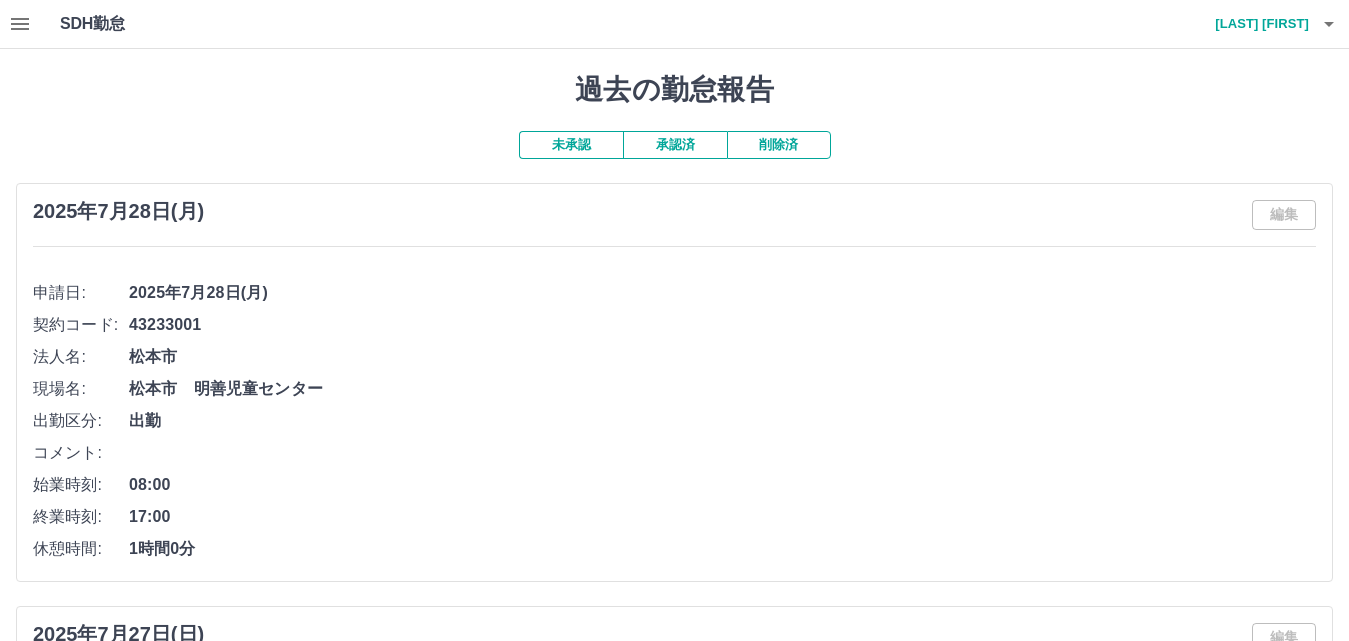 click on "承認済" at bounding box center (675, 145) 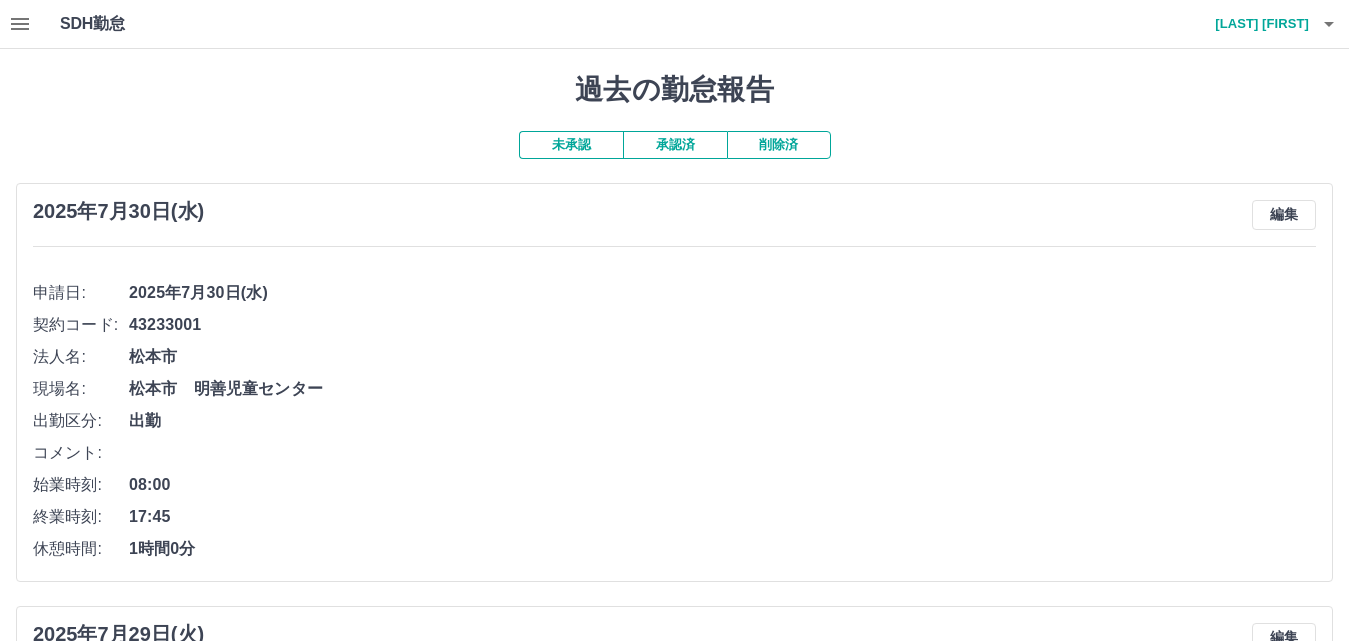 click on "承認済" at bounding box center (675, 145) 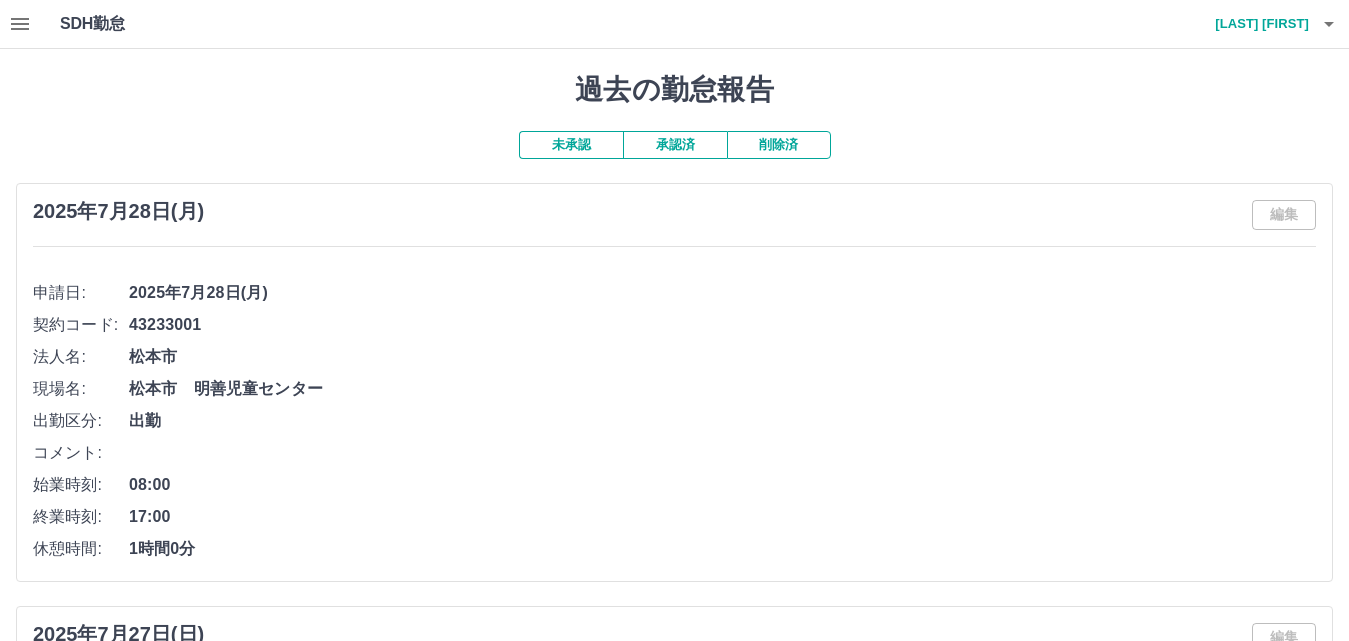 click on "未承認" at bounding box center (571, 145) 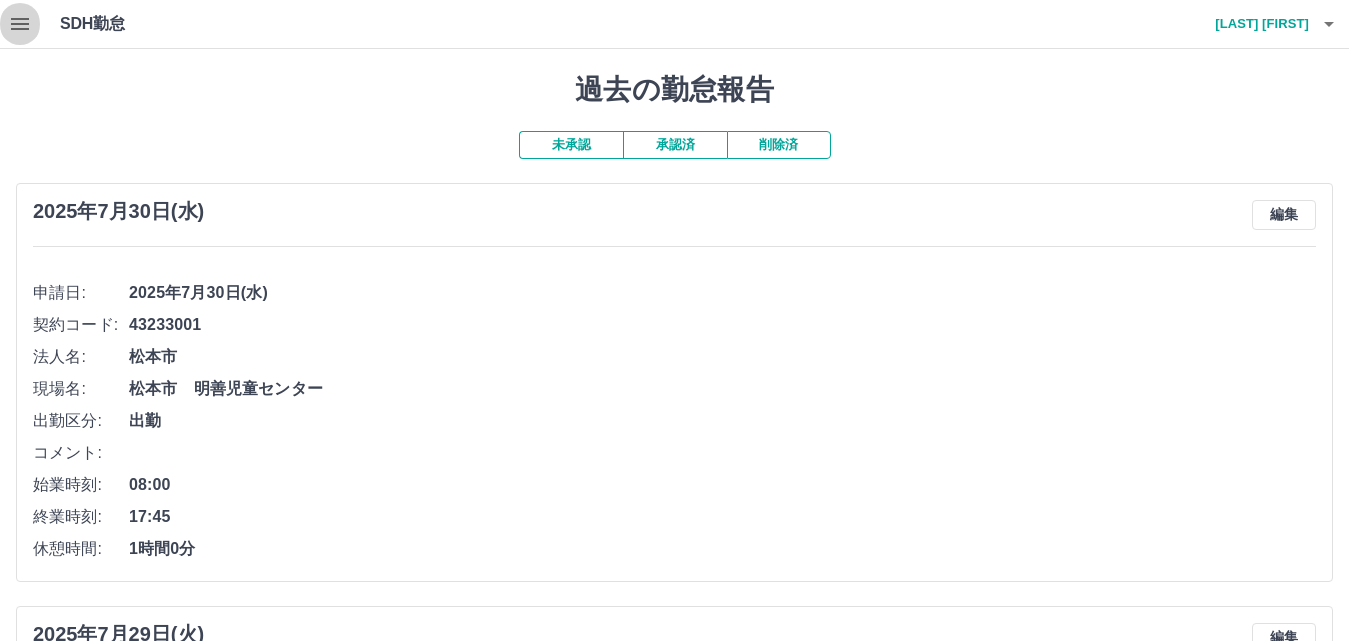 click 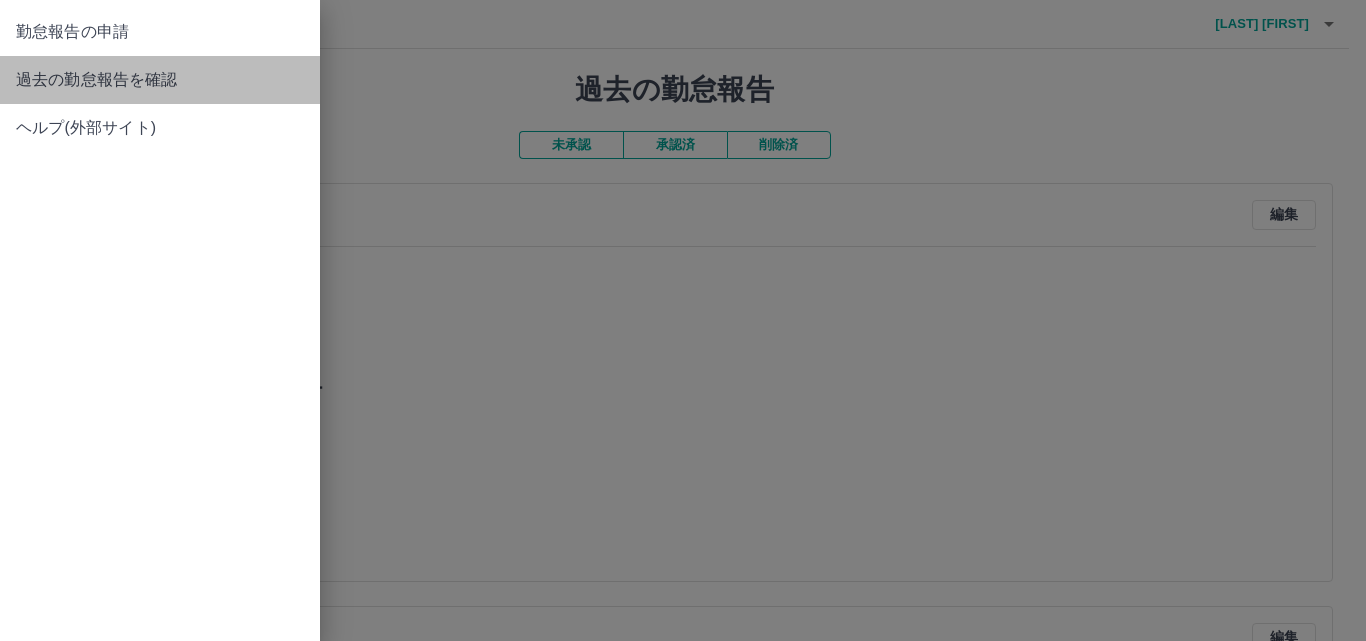 click on "過去の勤怠報告を確認" at bounding box center (160, 80) 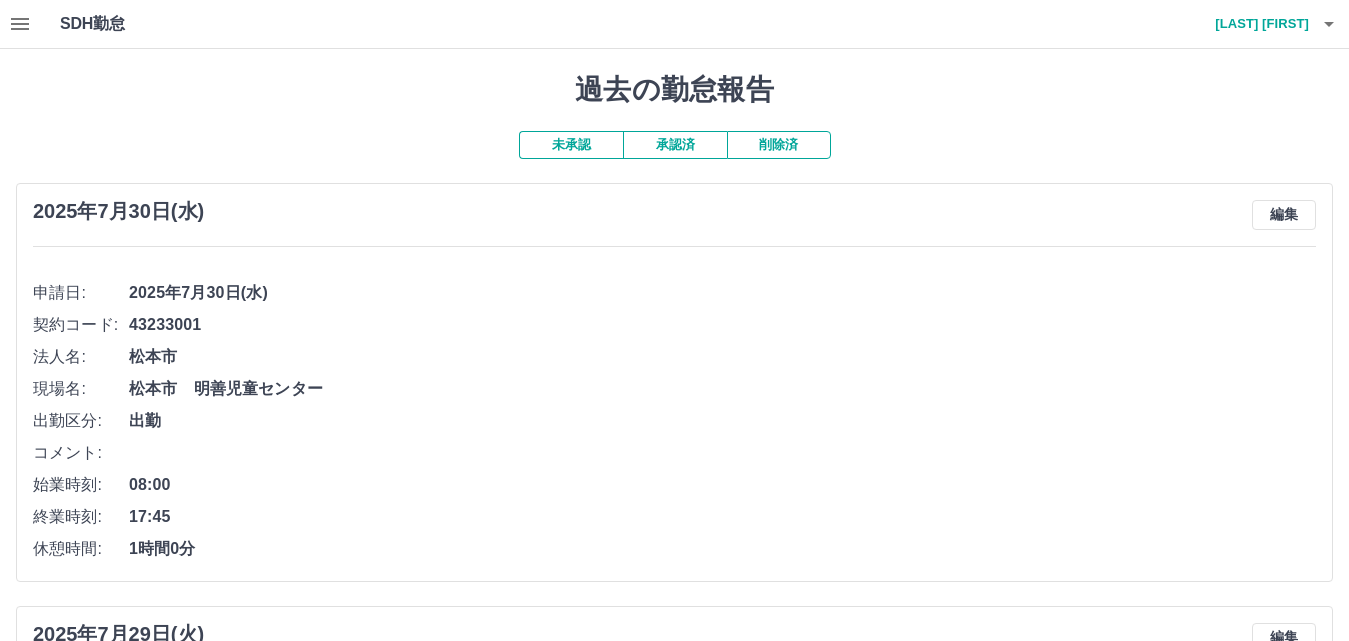 click at bounding box center (20, 24) 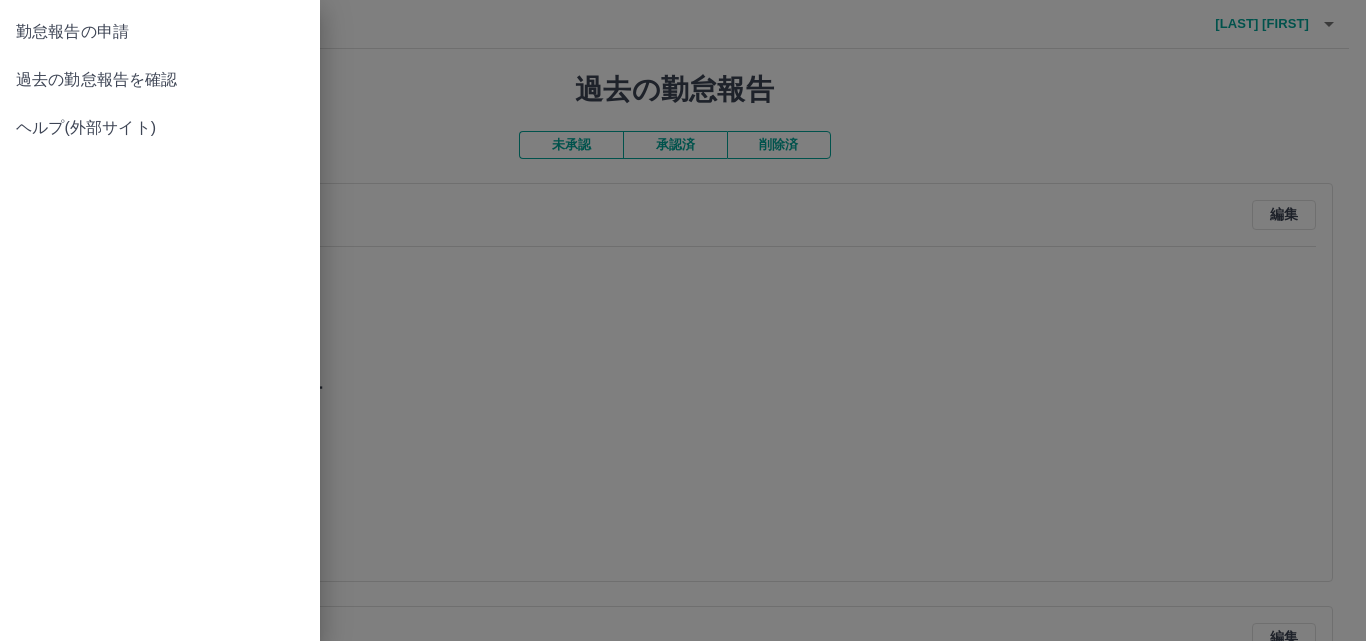 click on "勤怠報告の申請" at bounding box center [160, 32] 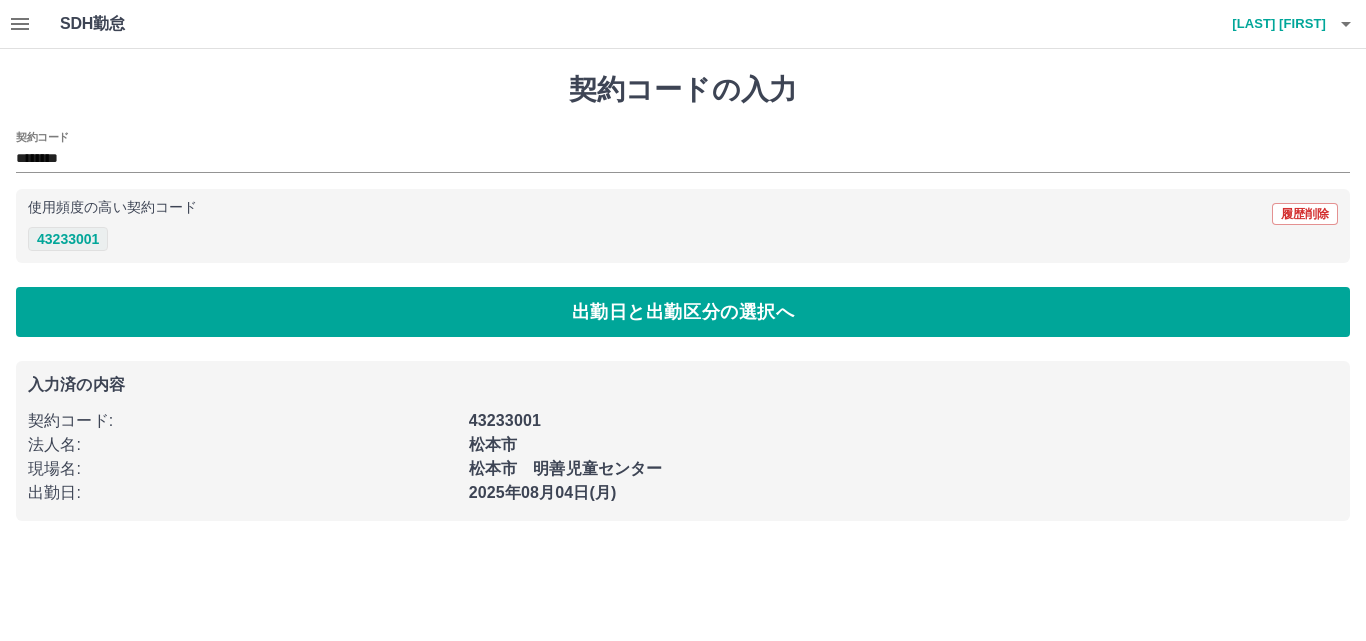 click on "43233001" at bounding box center (68, 239) 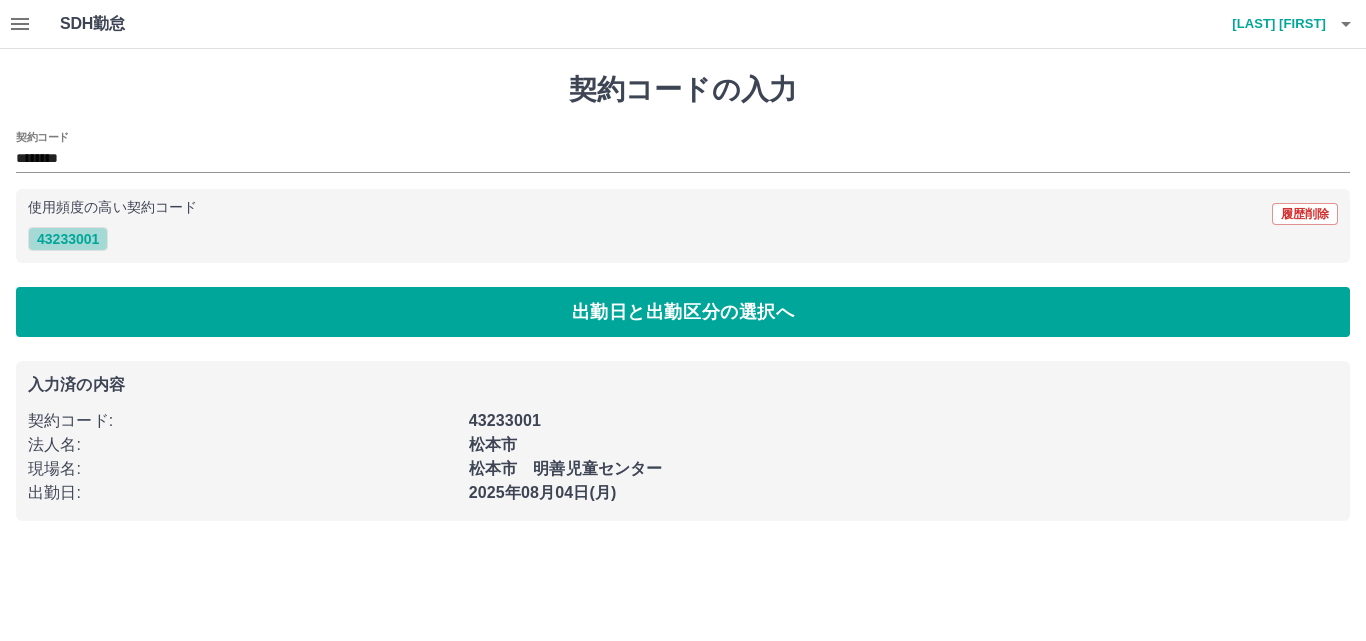 click on "43233001" at bounding box center [68, 239] 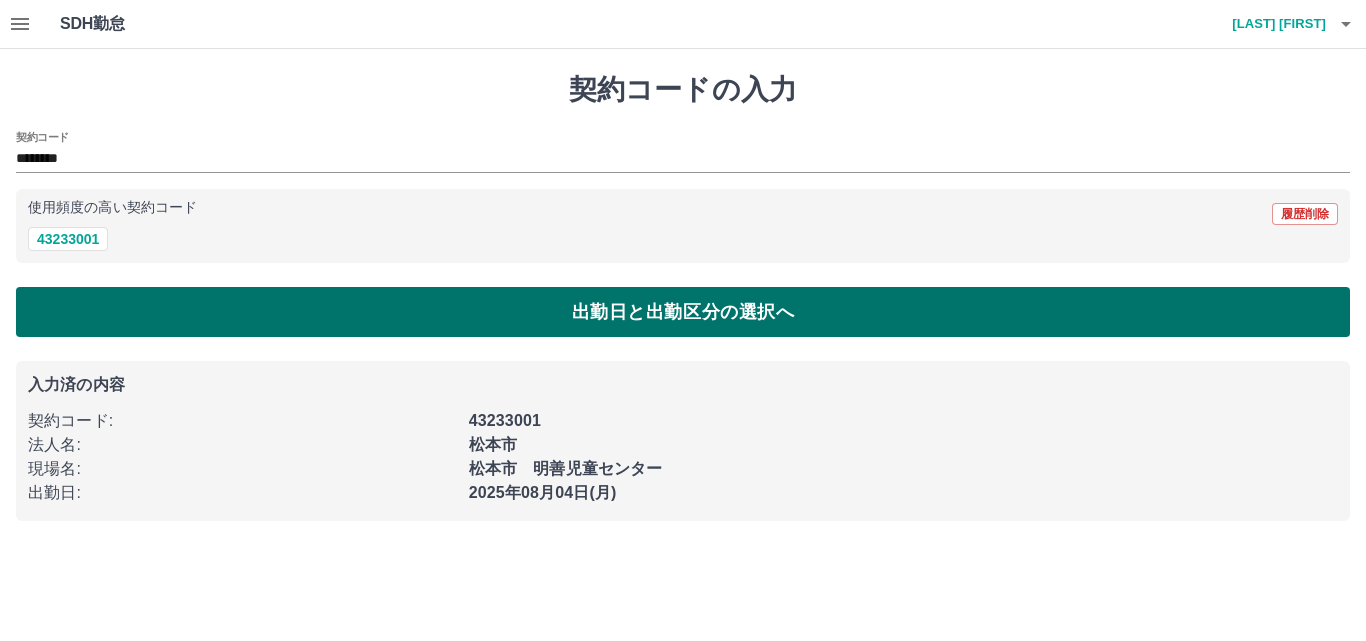 drag, startPoint x: 86, startPoint y: 243, endPoint x: 339, endPoint y: 333, distance: 268.5312 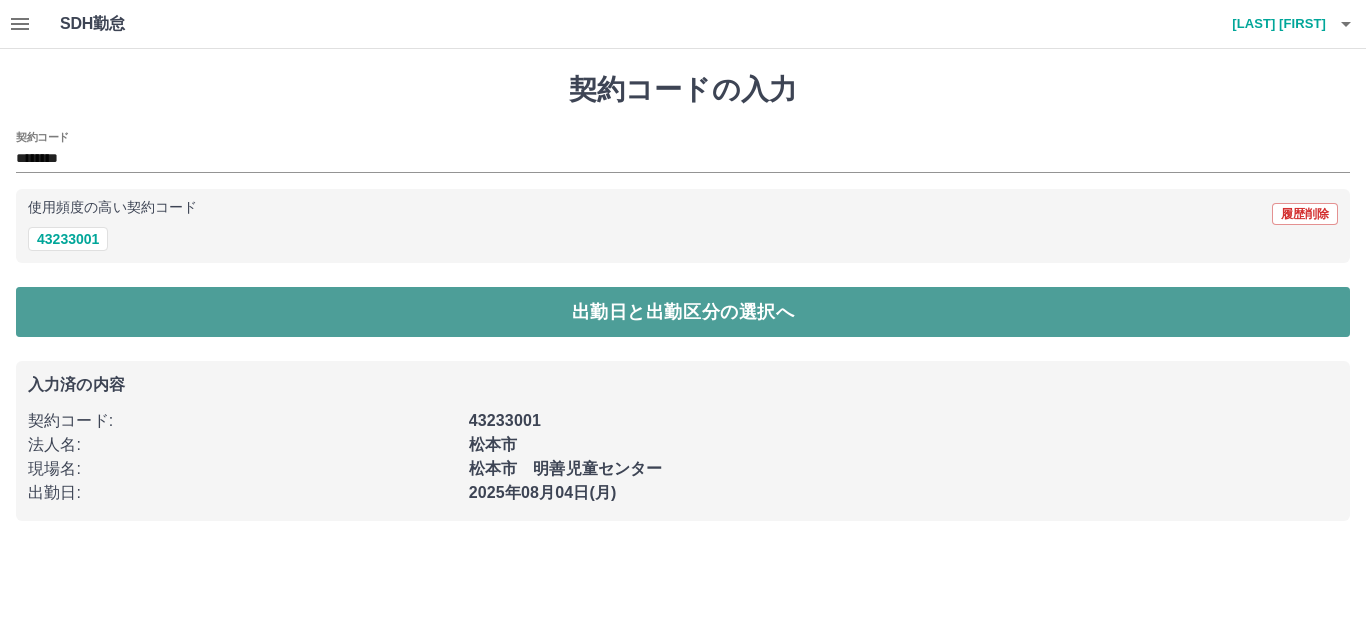 drag, startPoint x: 427, startPoint y: 303, endPoint x: 337, endPoint y: 324, distance: 92.417534 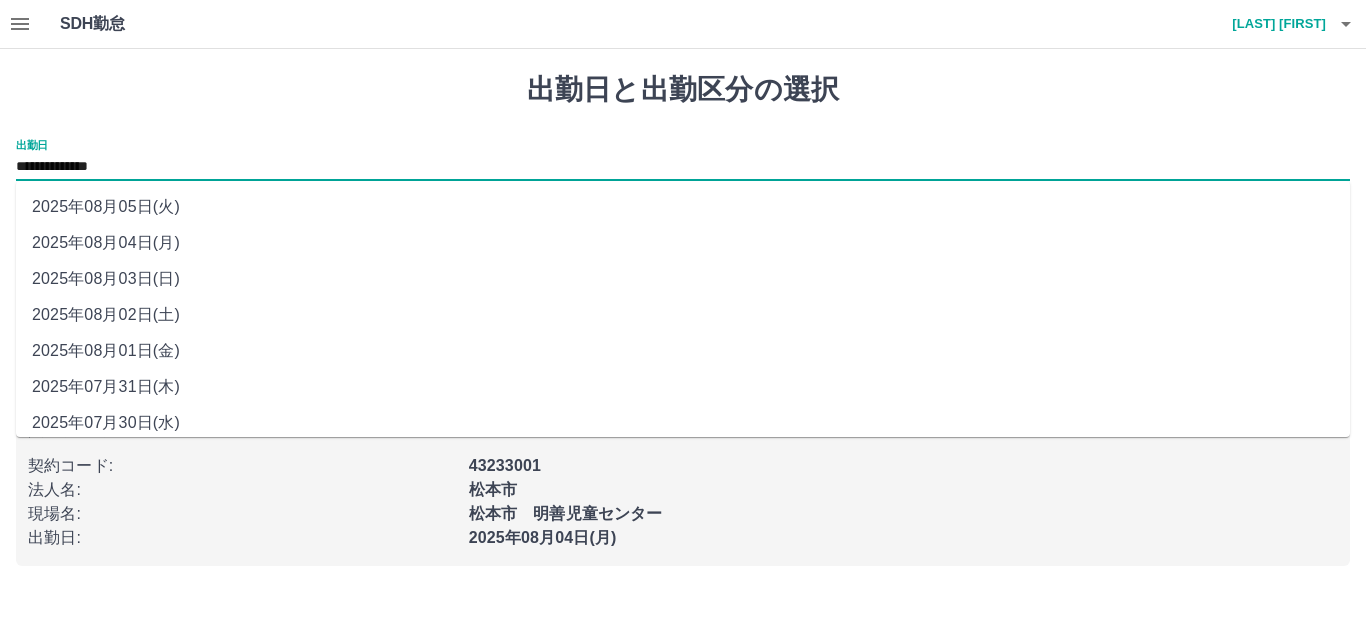 click on "**********" at bounding box center [683, 167] 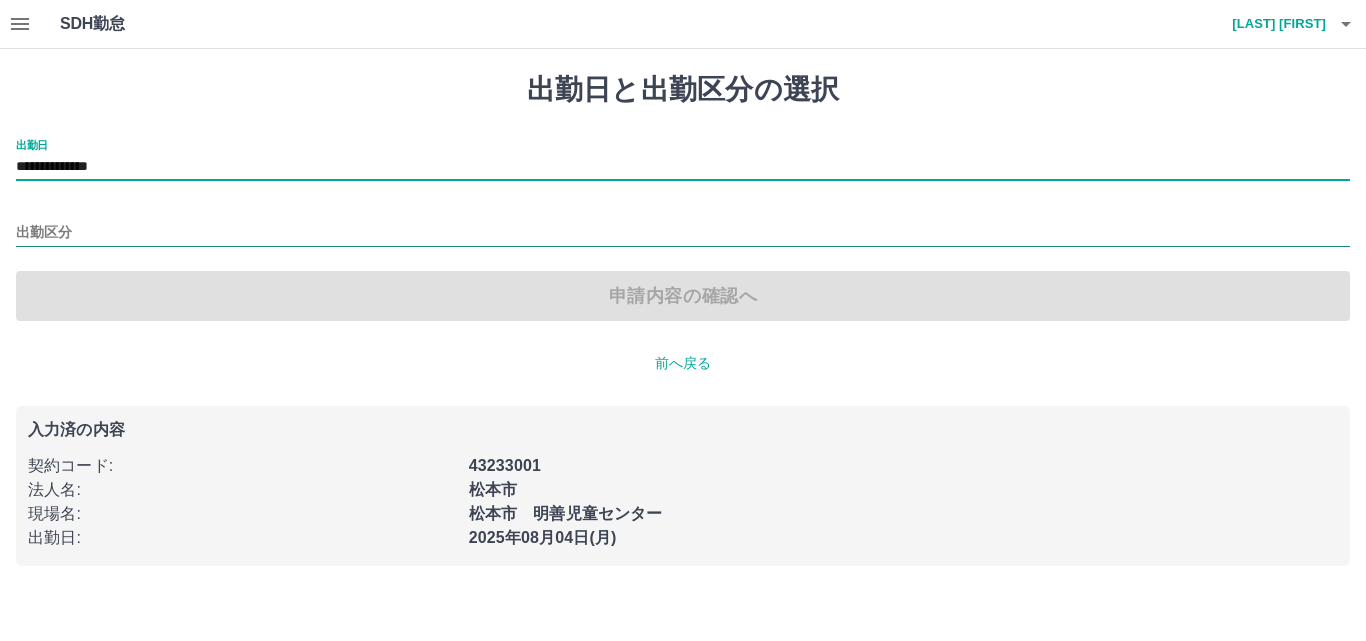 click on "出勤区分" at bounding box center [683, 233] 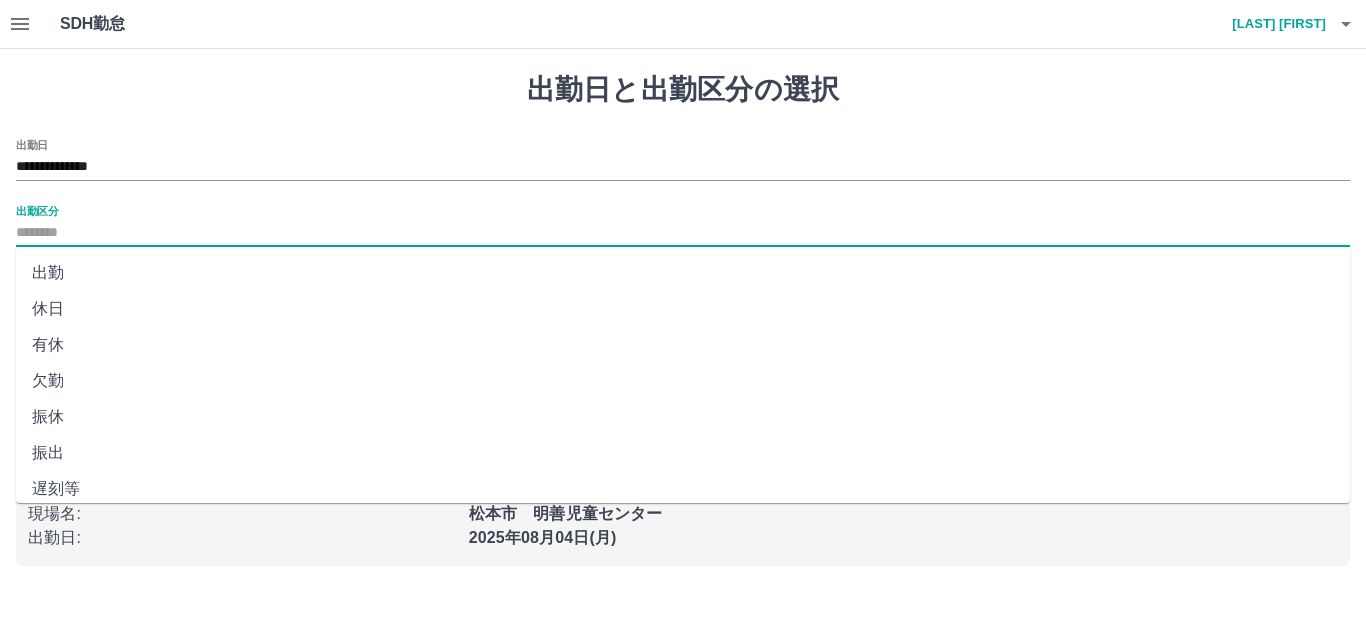 click on "出勤" at bounding box center (683, 273) 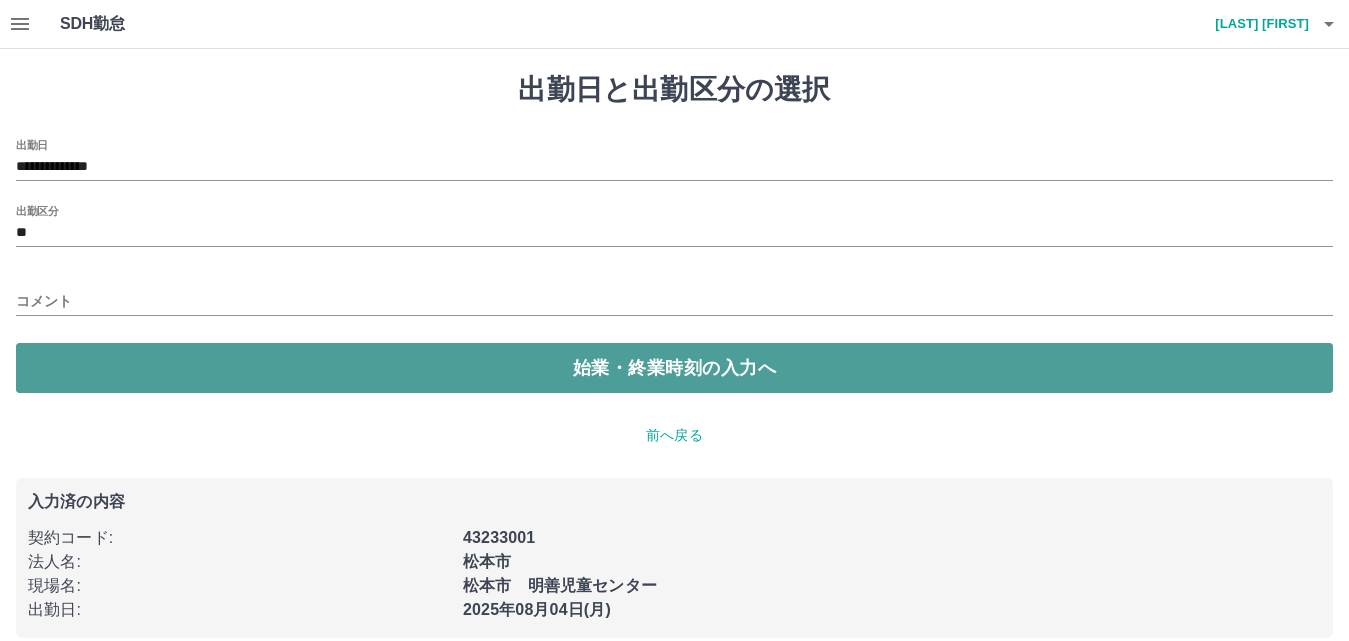 click on "始業・終業時刻の入力へ" at bounding box center [674, 368] 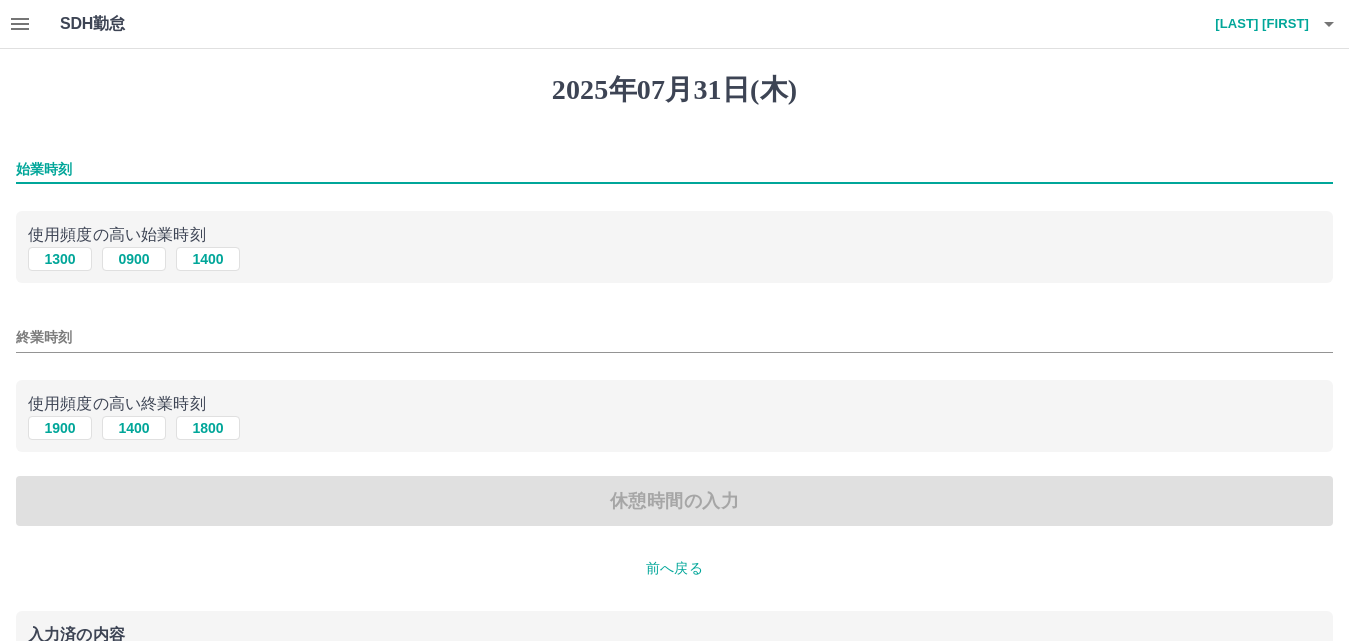 click on "始業時刻" at bounding box center (674, 169) 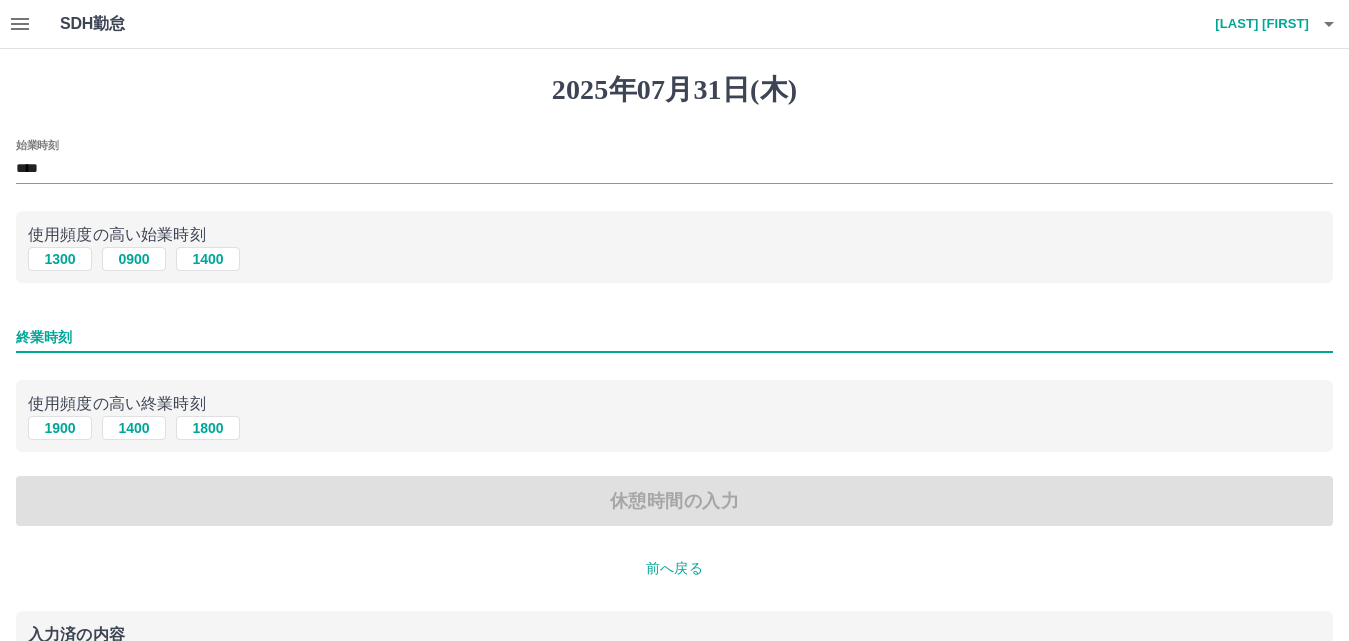 click on "終業時刻" at bounding box center [674, 337] 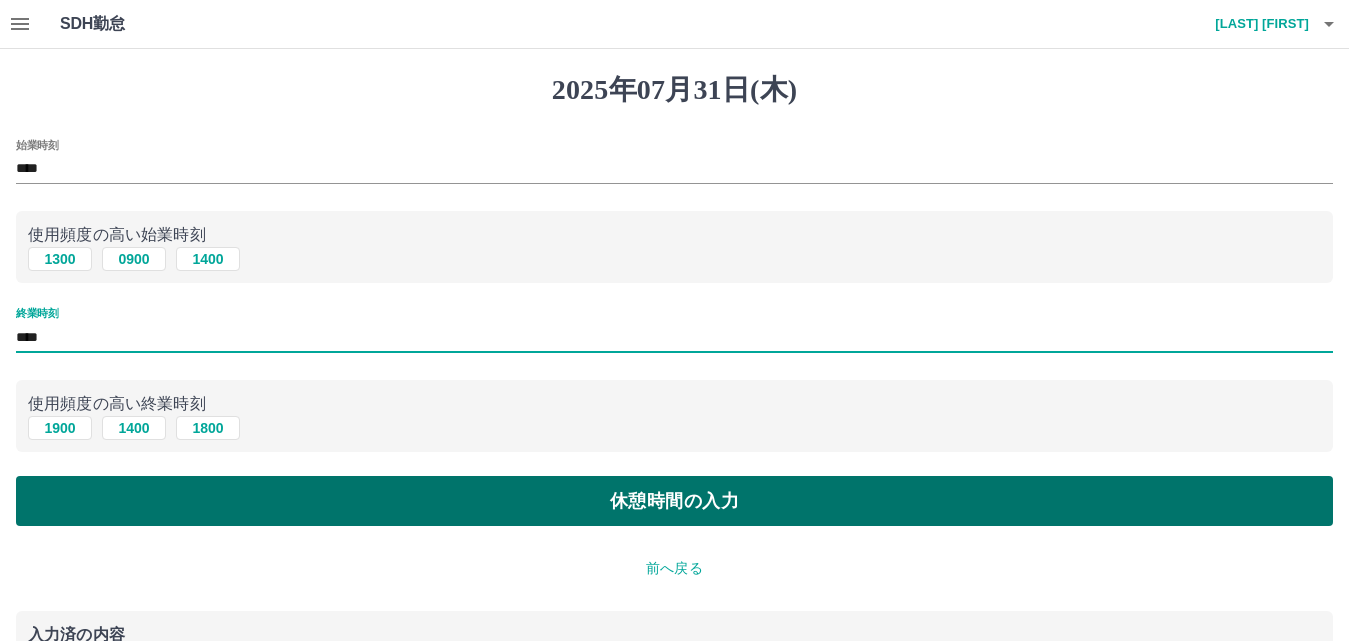 type on "****" 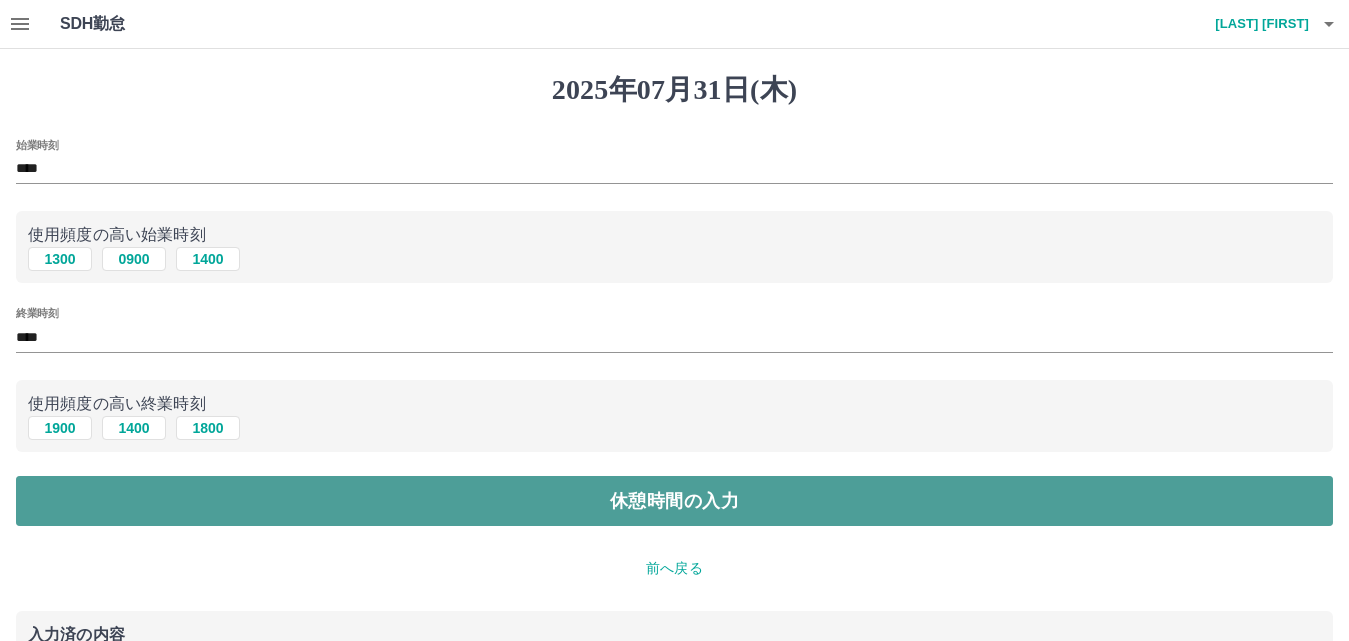 click on "休憩時間の入力" at bounding box center (674, 501) 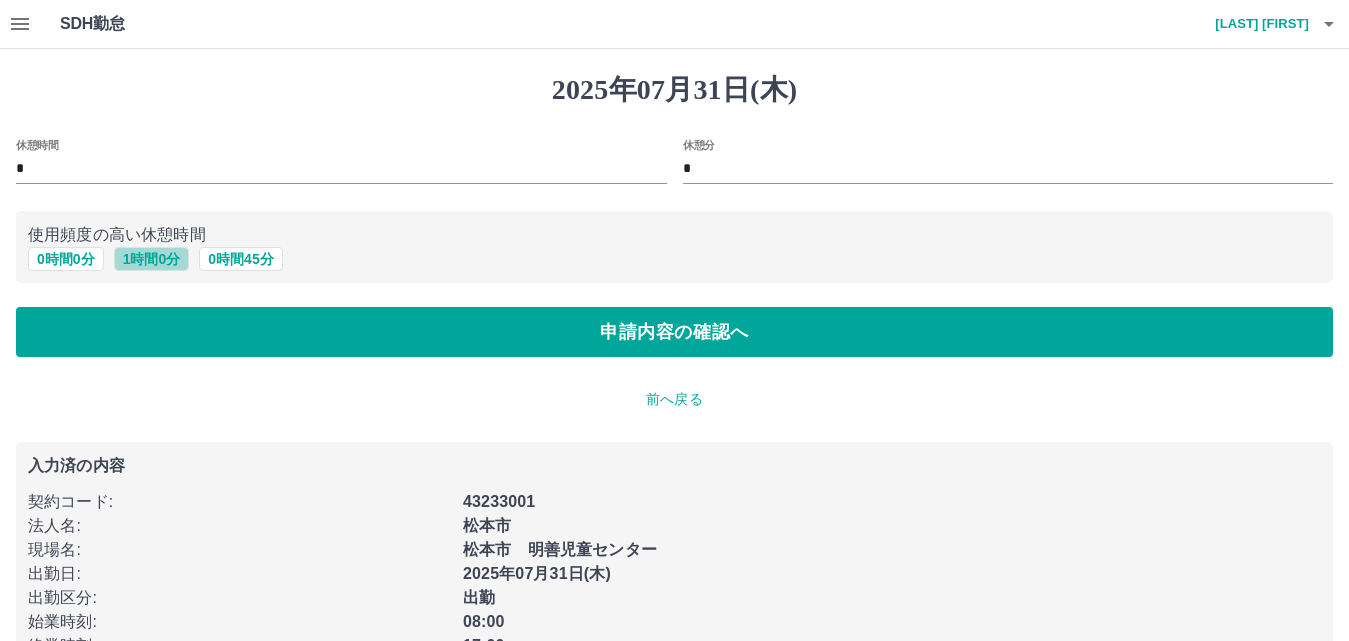 click on "1 時間 0 分" at bounding box center [152, 259] 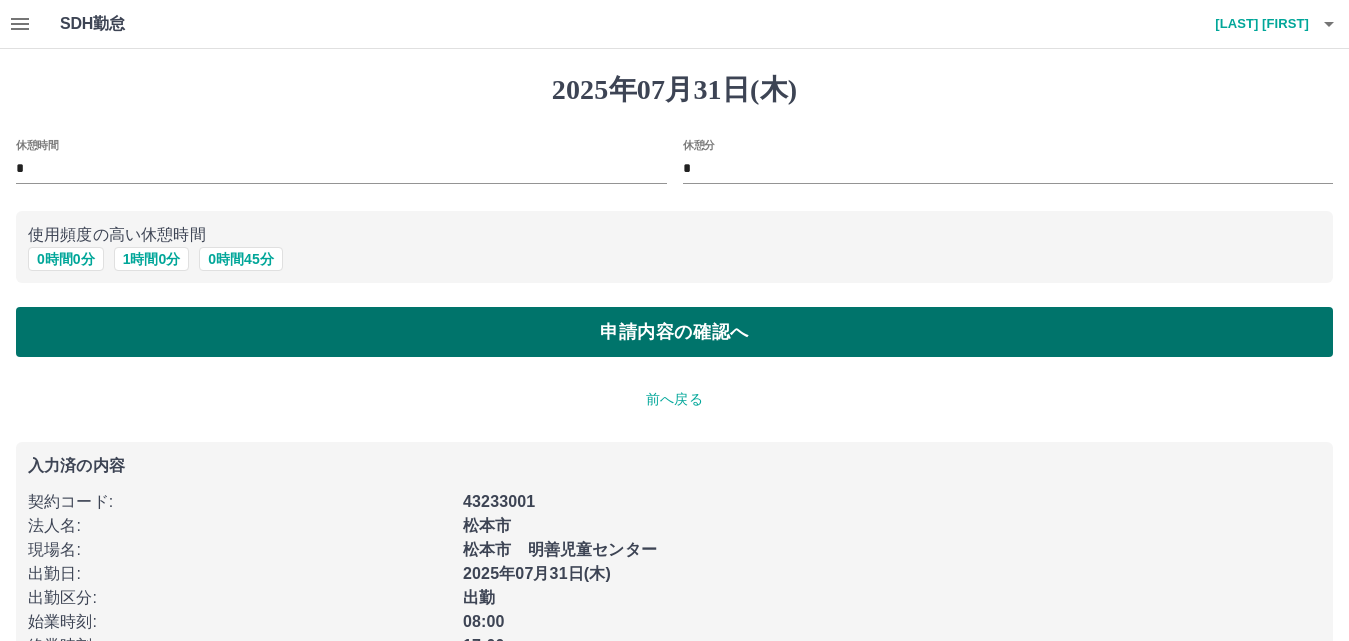 click on "申請内容の確認へ" at bounding box center [674, 332] 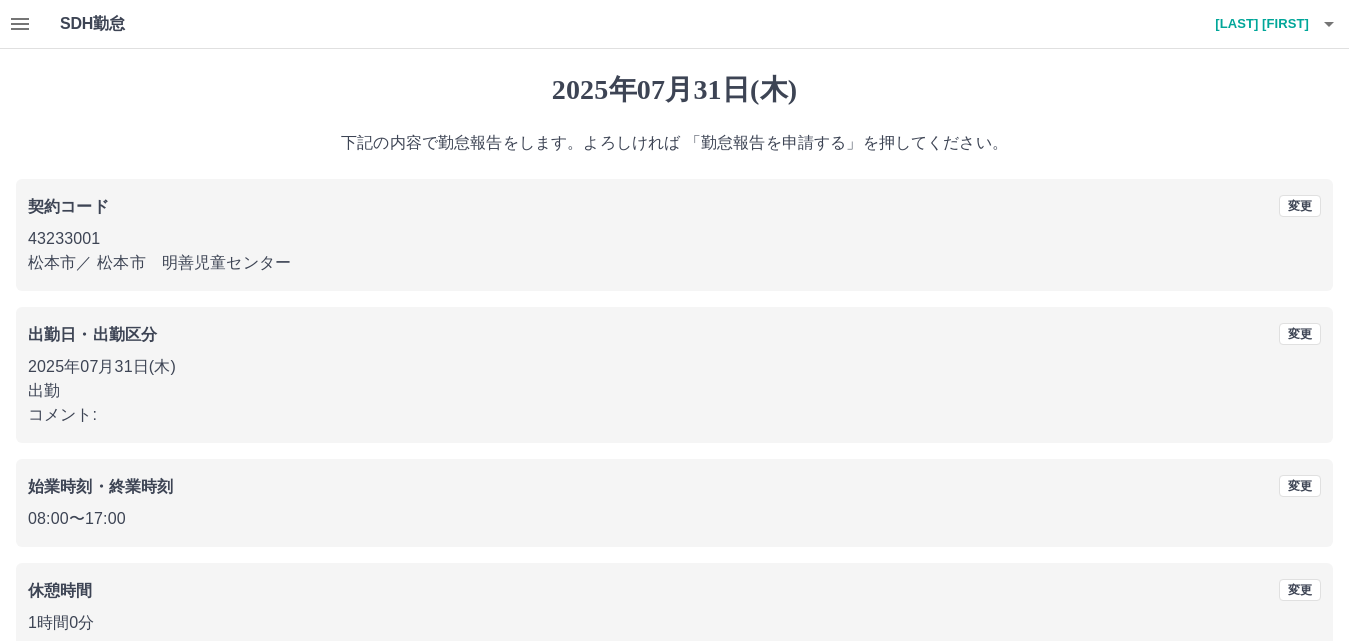 scroll, scrollTop: 108, scrollLeft: 0, axis: vertical 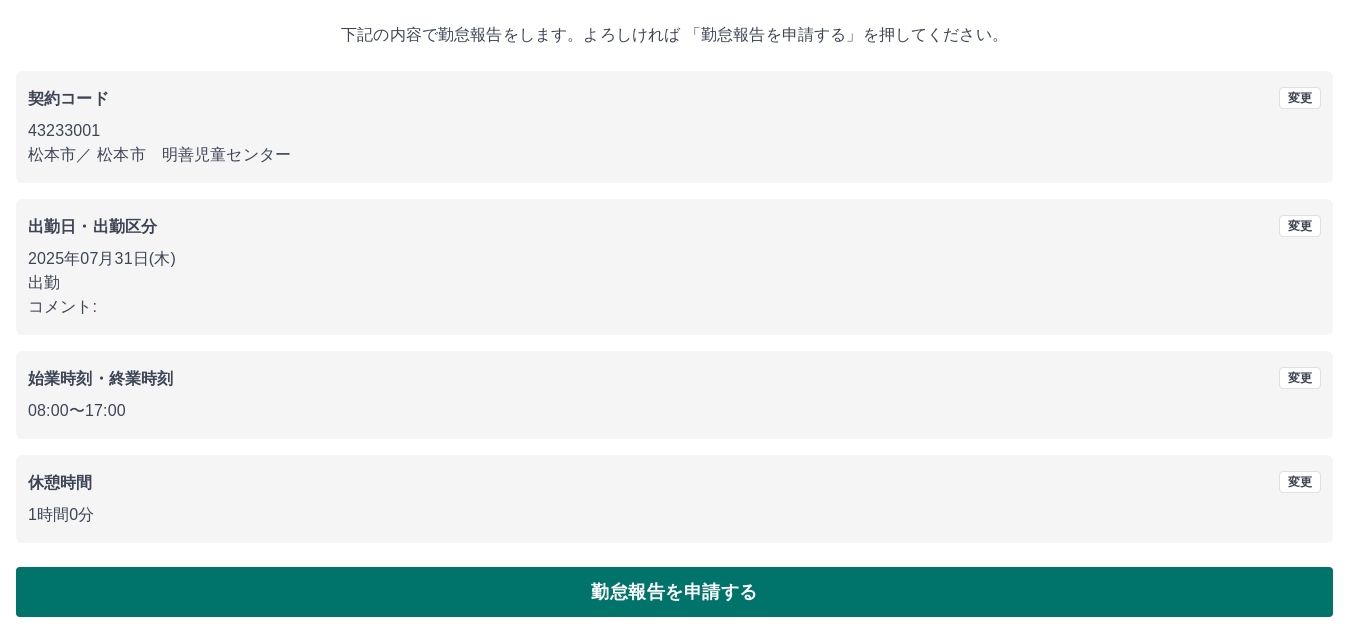 click on "勤怠報告を申請する" at bounding box center (674, 592) 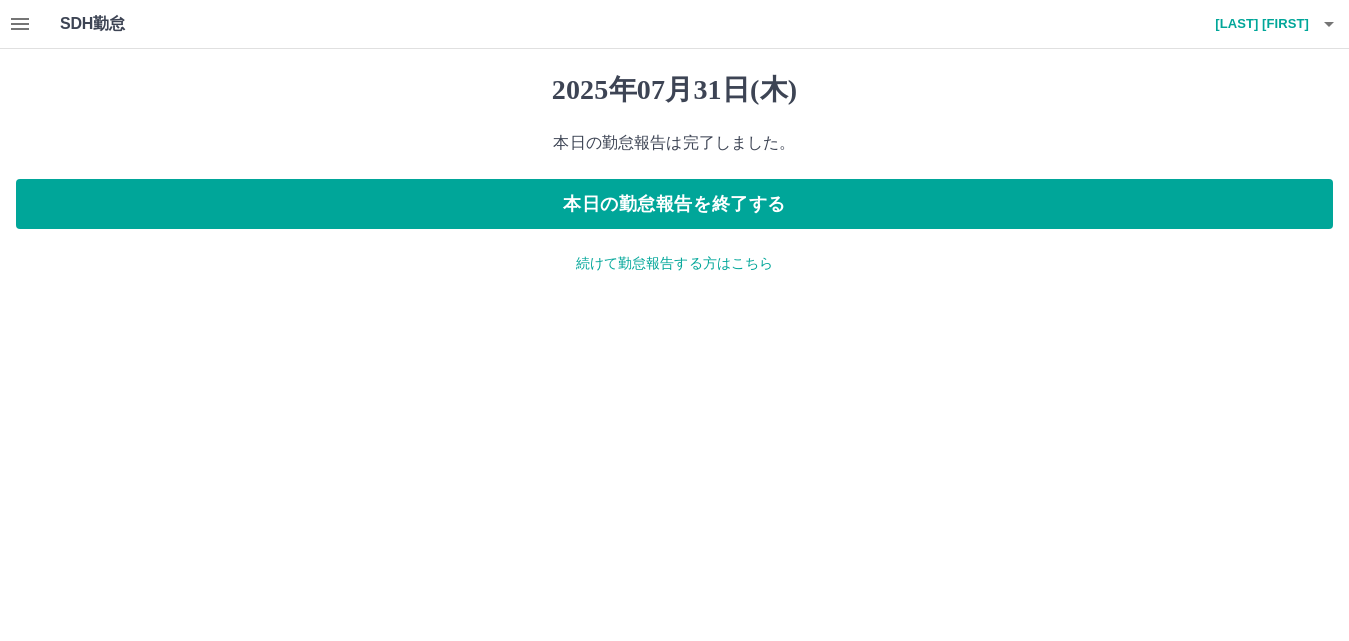 scroll, scrollTop: 0, scrollLeft: 0, axis: both 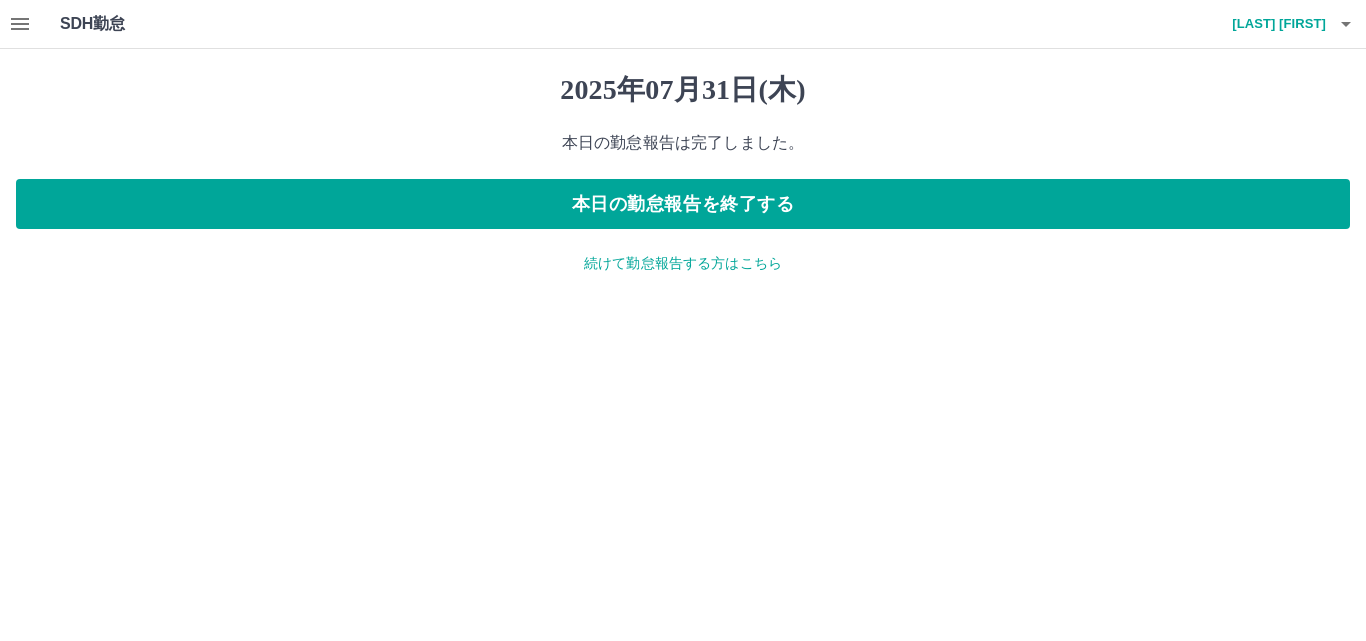 click on "続けて勤怠報告する方はこちら" at bounding box center (683, 263) 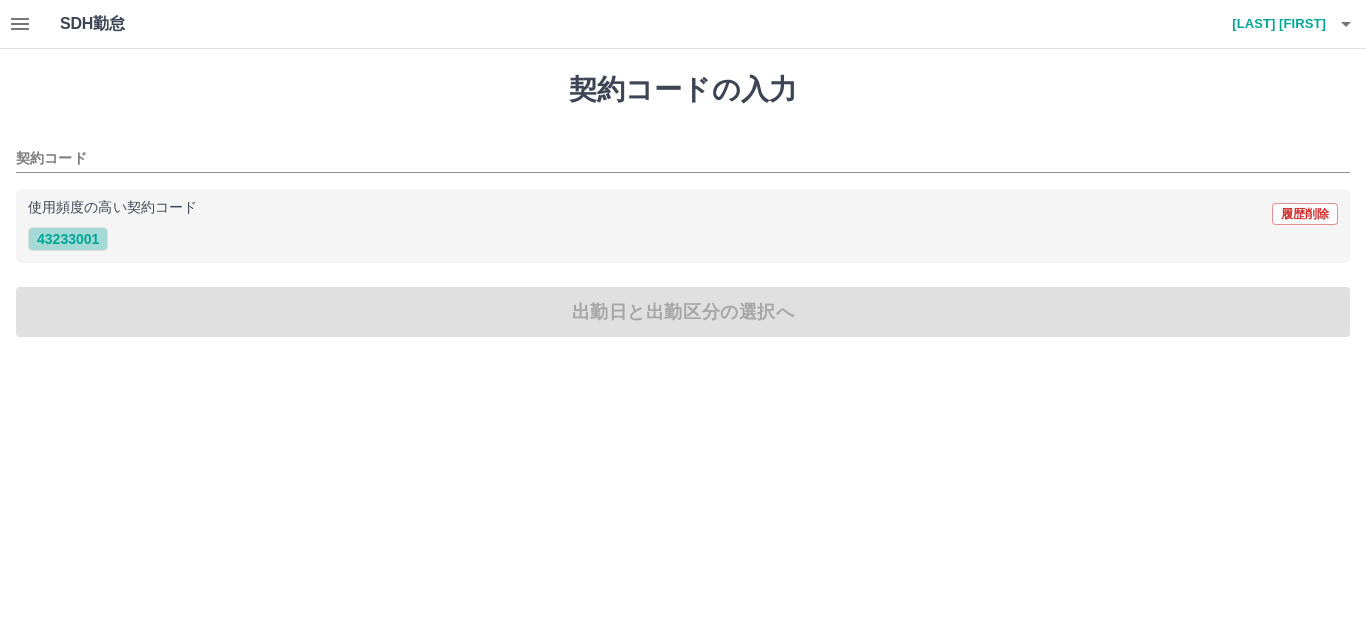 click on "43233001" at bounding box center [68, 239] 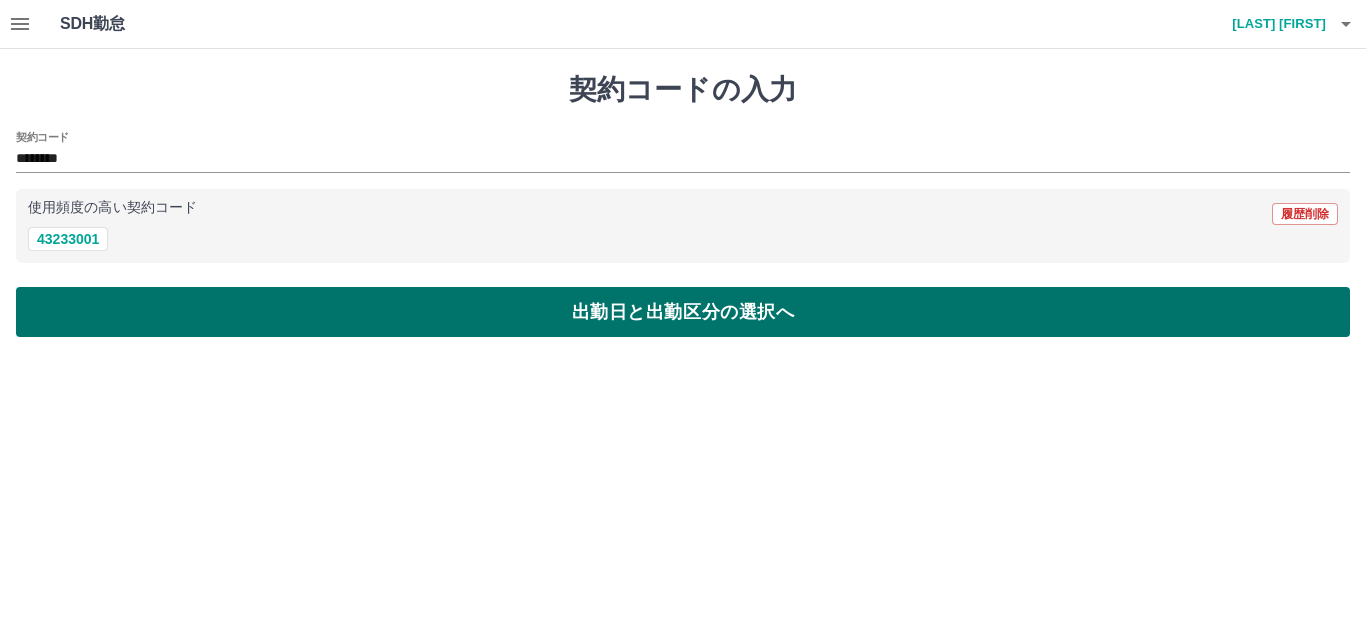 click on "出勤日と出勤区分の選択へ" at bounding box center [683, 312] 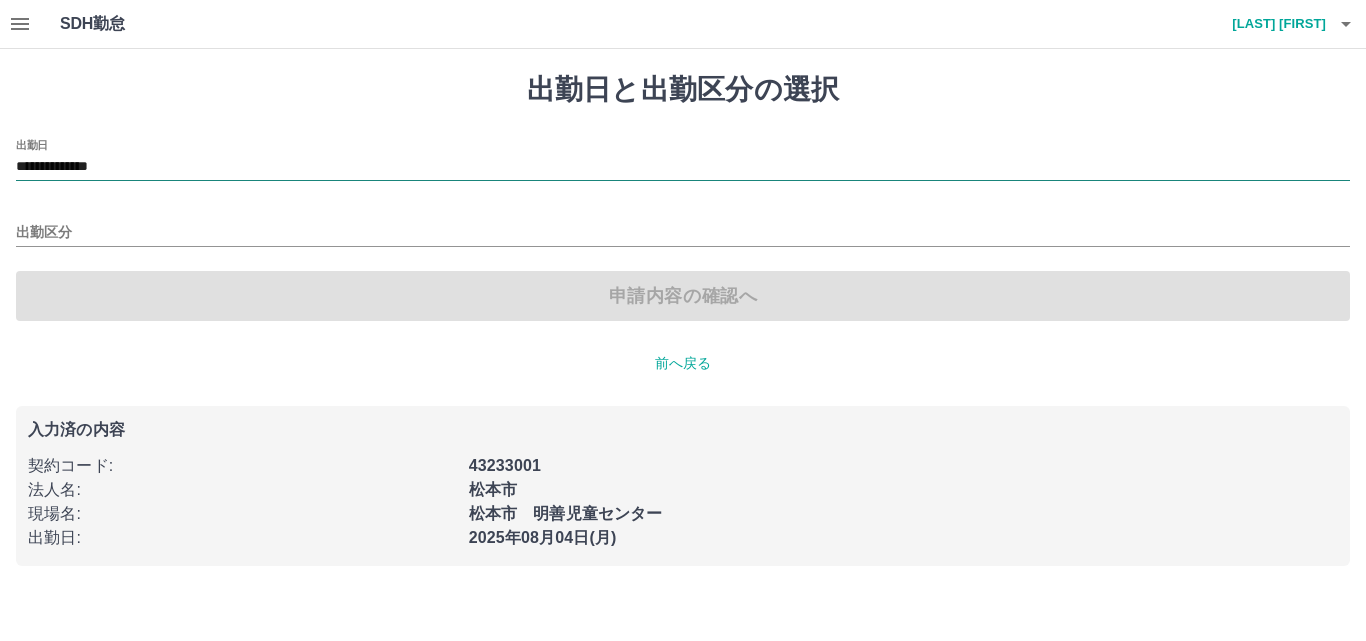click on "**********" at bounding box center [683, 167] 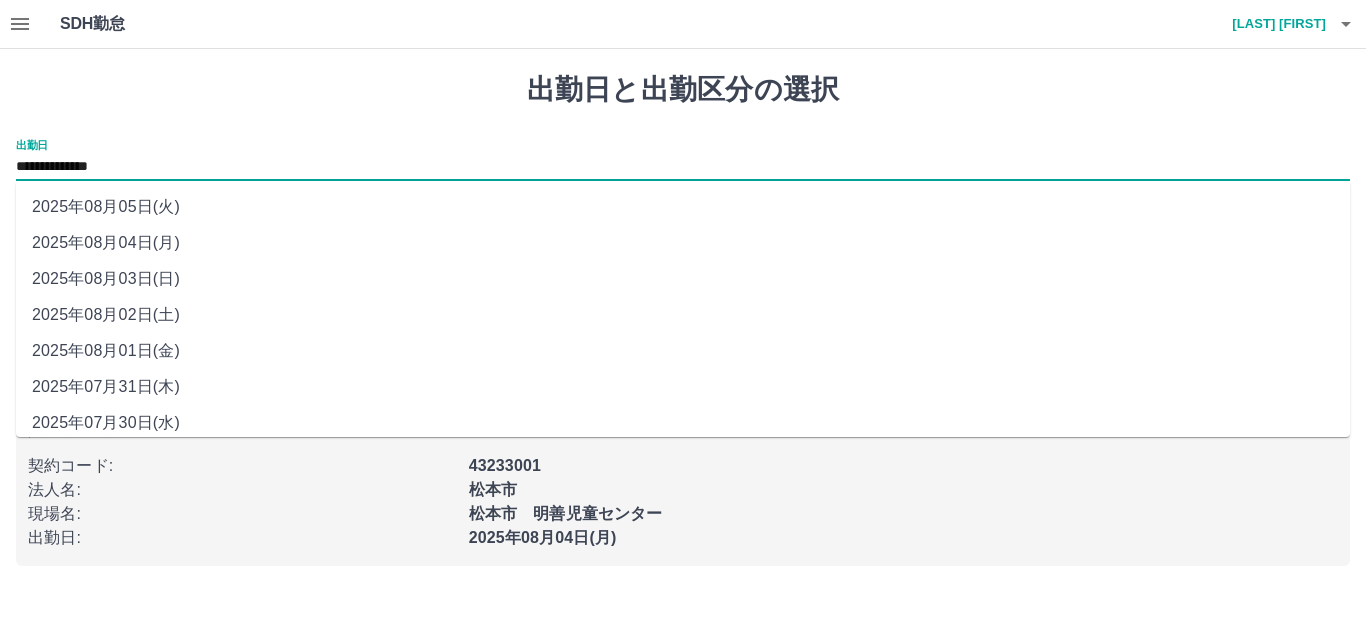 click on "2025年08月01日(金)" at bounding box center (683, 351) 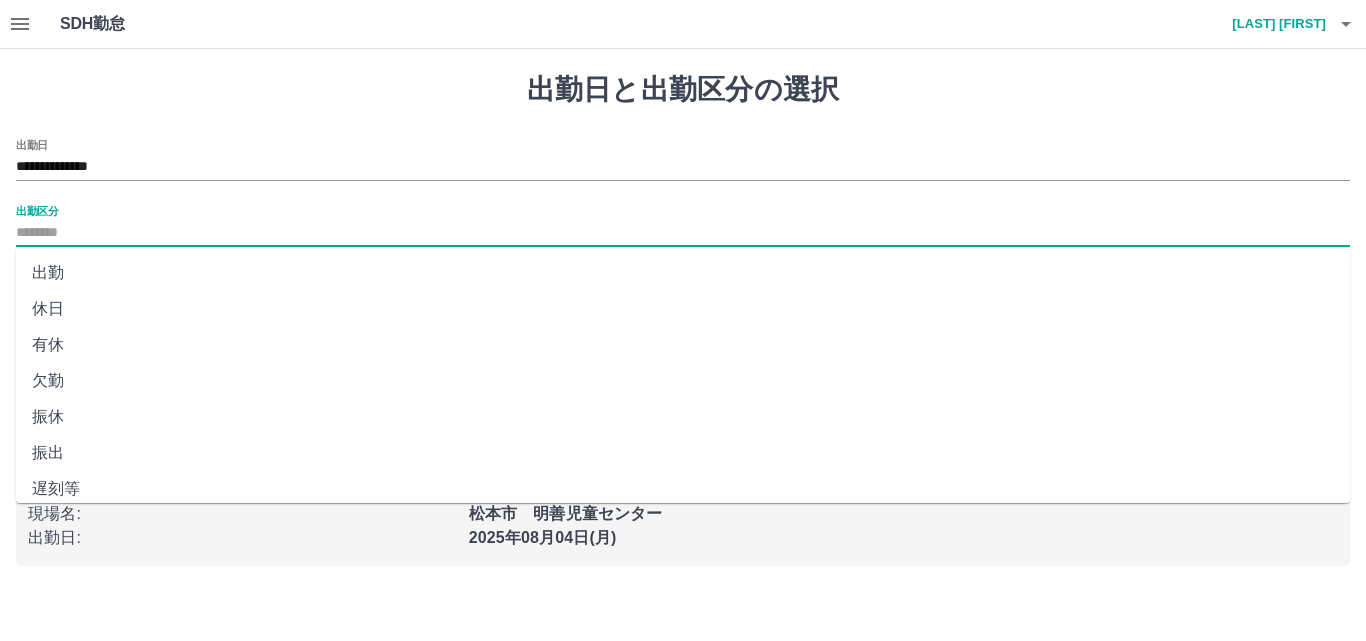 click on "出勤区分" at bounding box center [683, 233] 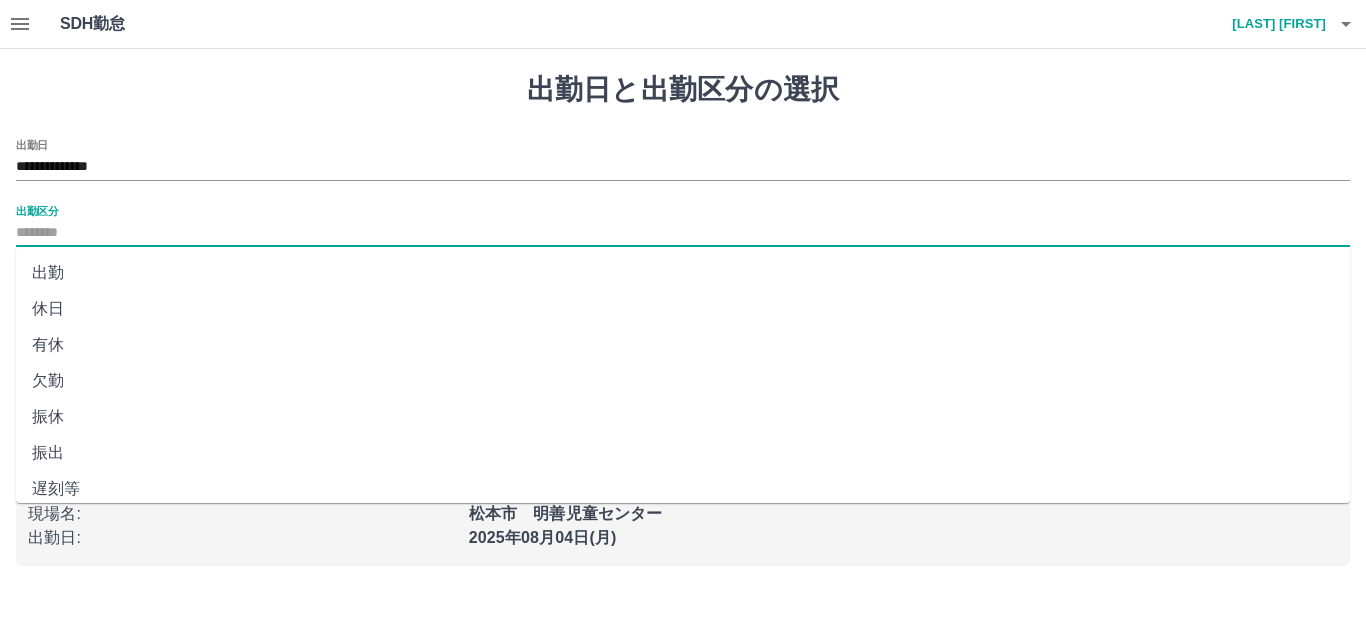click on "出勤" at bounding box center (683, 273) 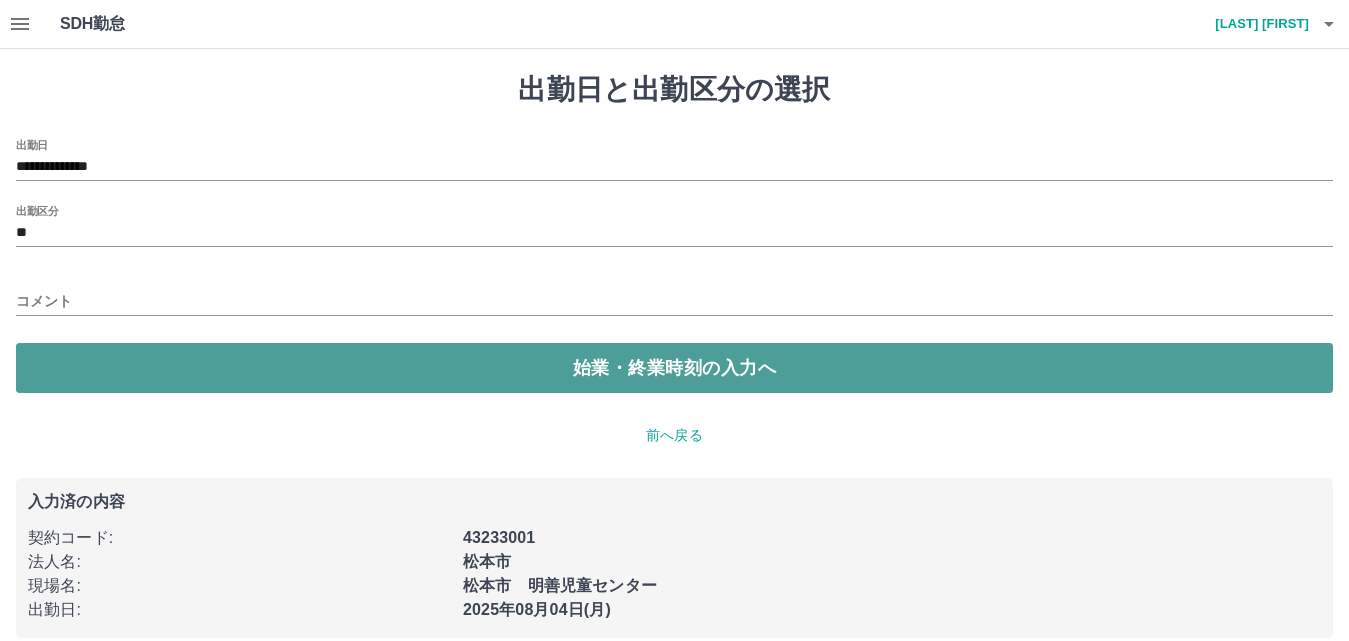 click on "始業・終業時刻の入力へ" at bounding box center [674, 368] 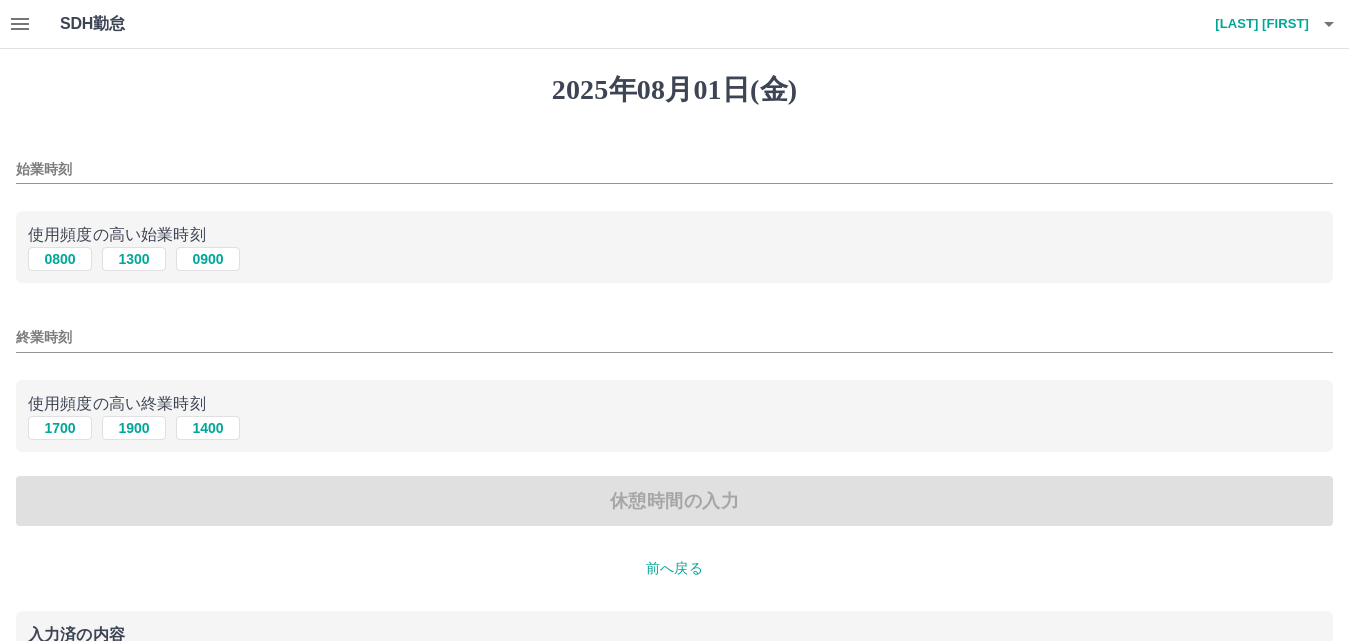 click on "始業時刻" at bounding box center [674, 169] 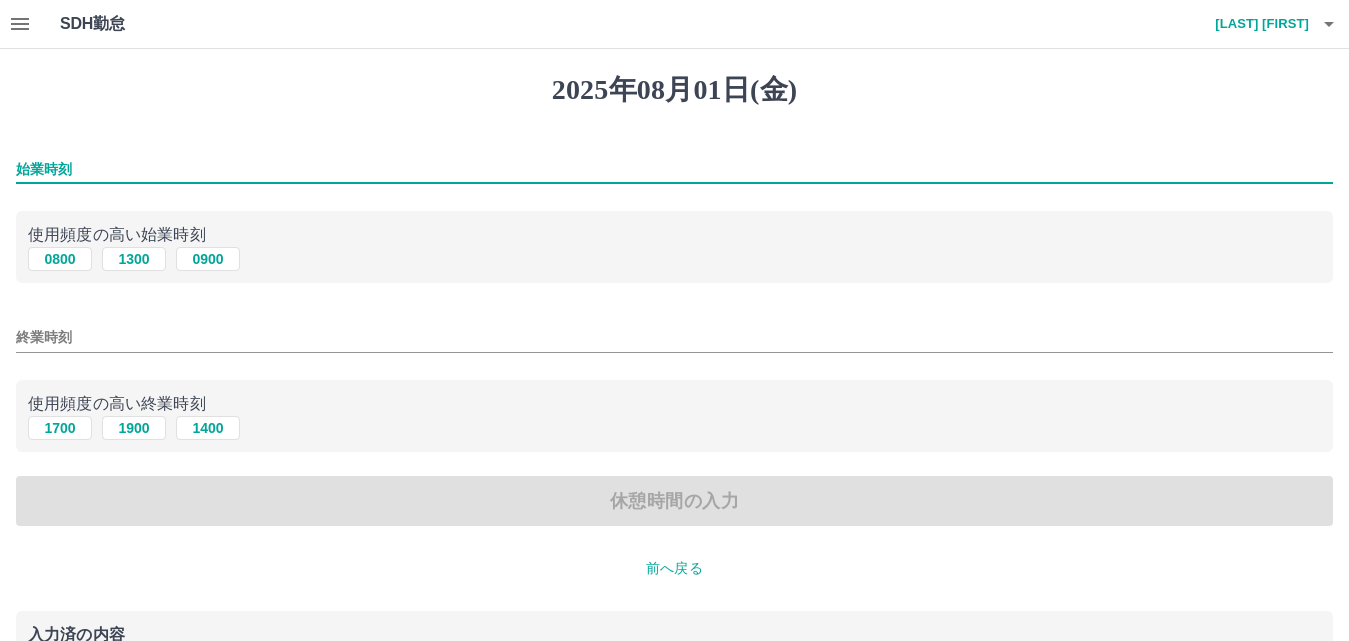 click on "始業時刻" at bounding box center [674, 169] 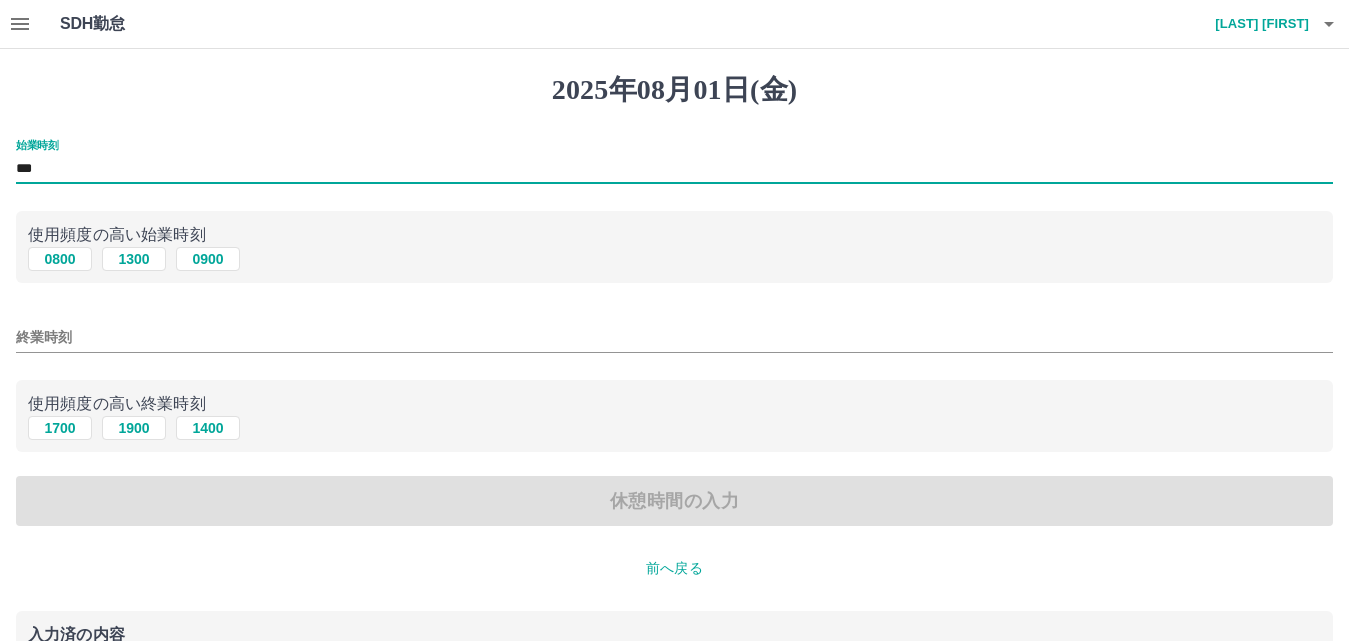 type on "****" 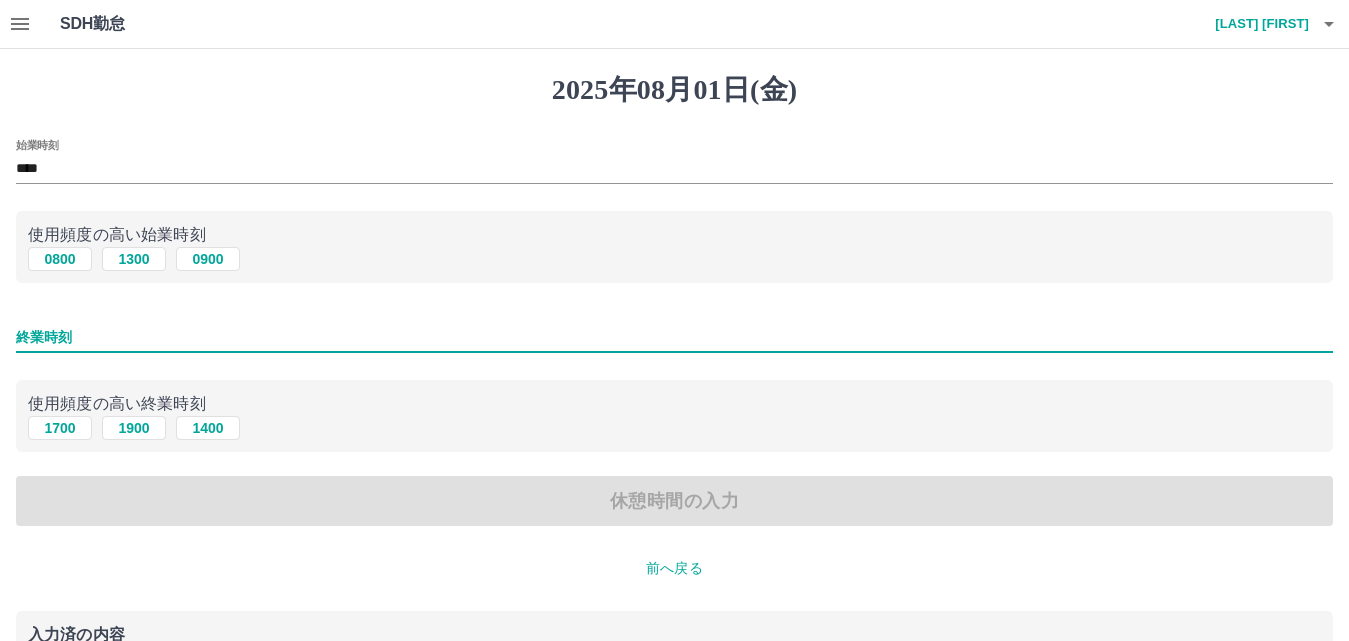 click on "終業時刻" at bounding box center (674, 337) 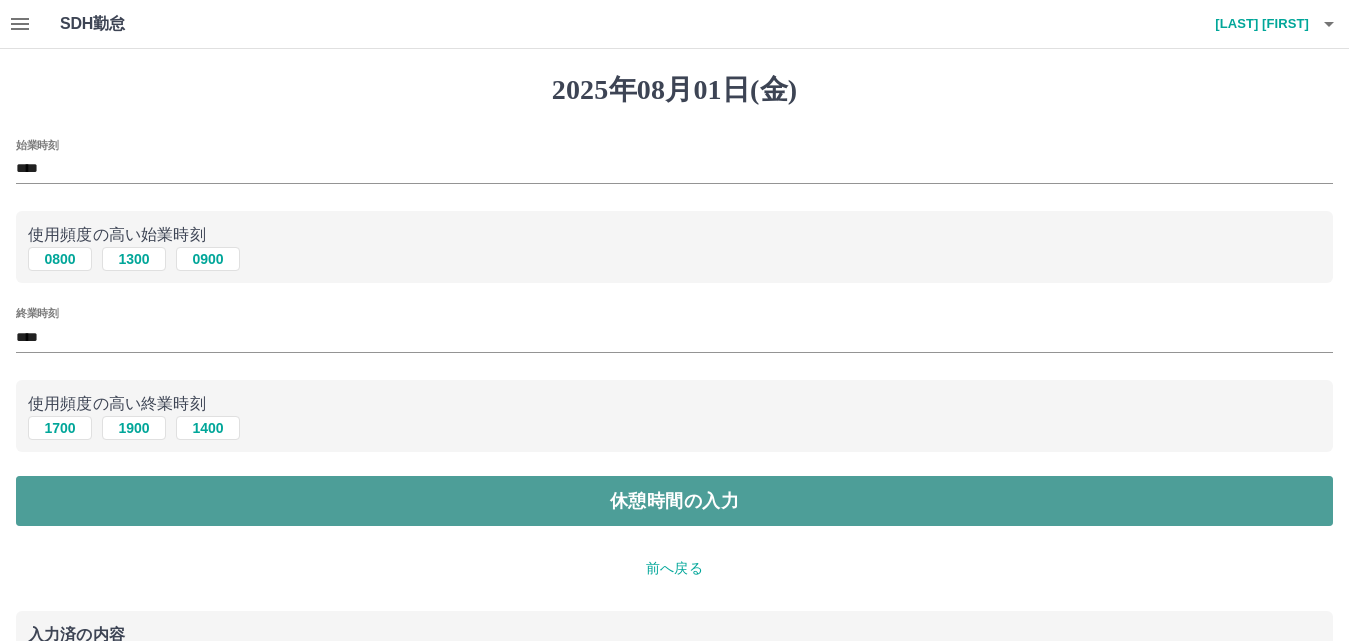 click on "休憩時間の入力" at bounding box center (674, 501) 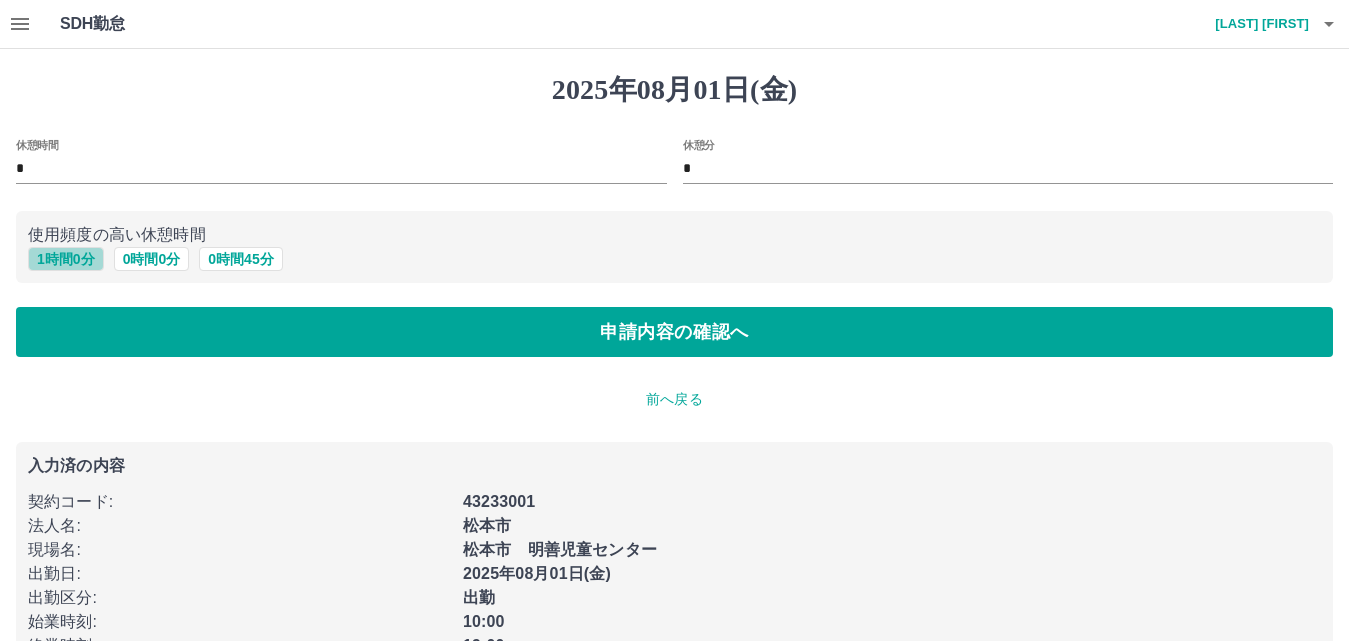 click on "1 時間 0 分" at bounding box center [66, 259] 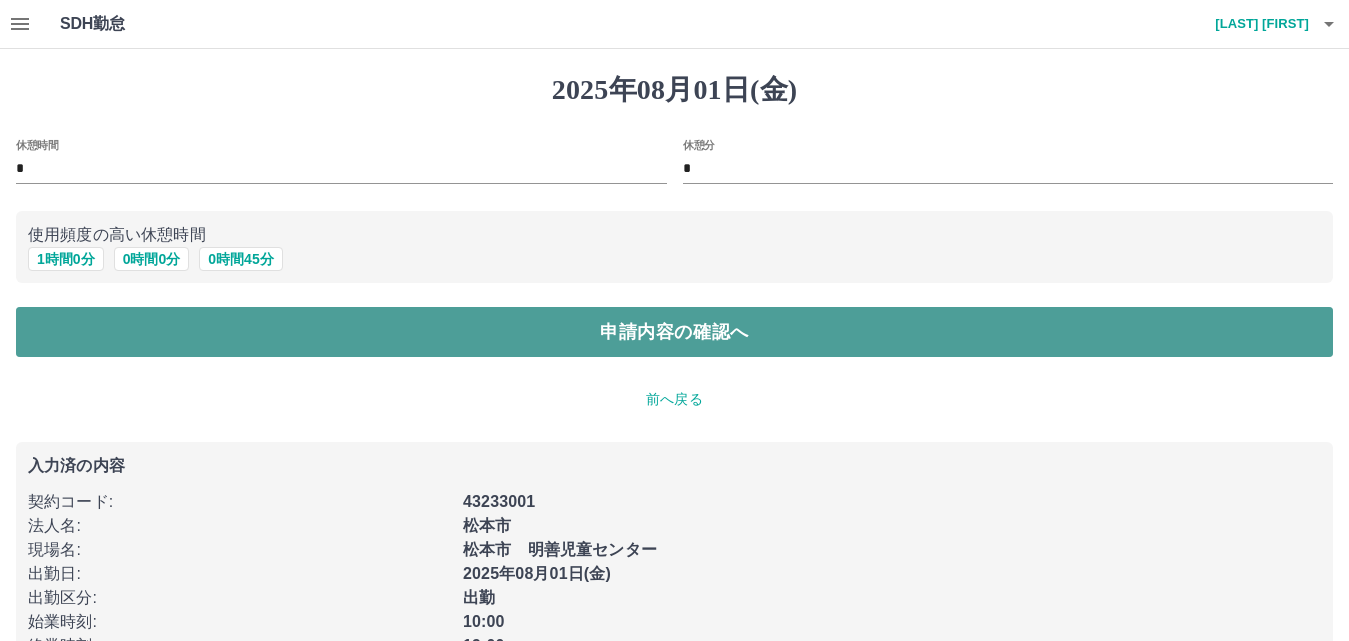 click on "申請内容の確認へ" at bounding box center (674, 332) 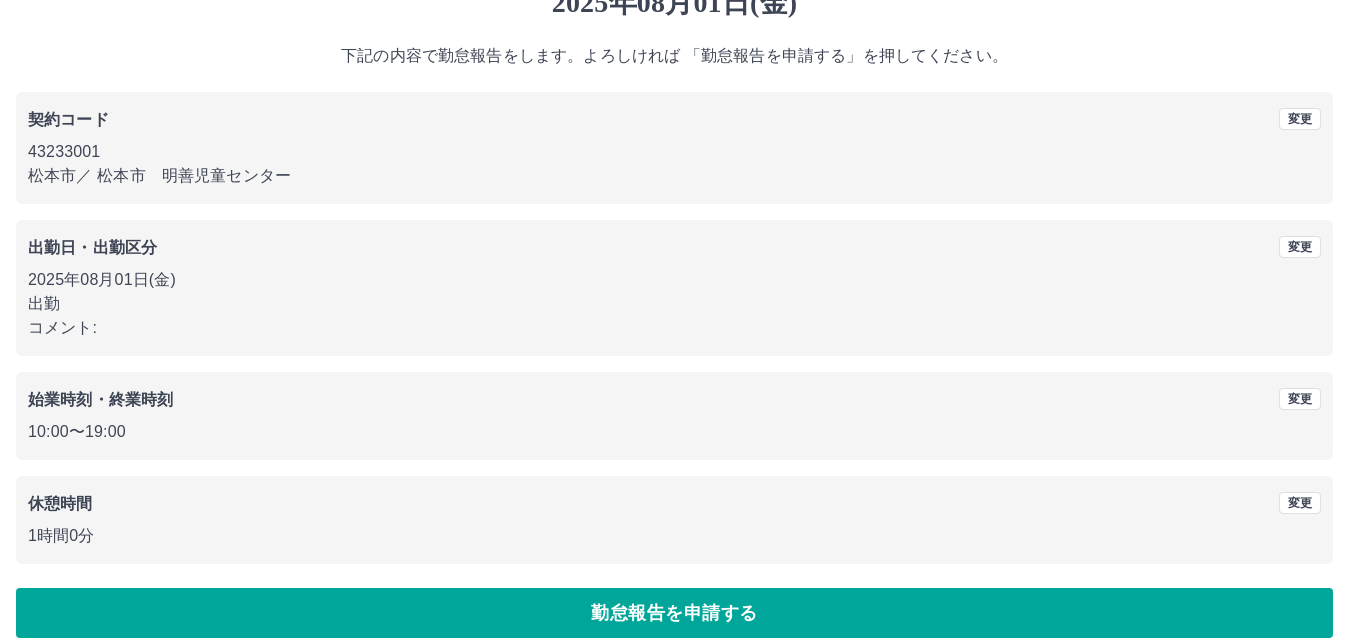 scroll, scrollTop: 108, scrollLeft: 0, axis: vertical 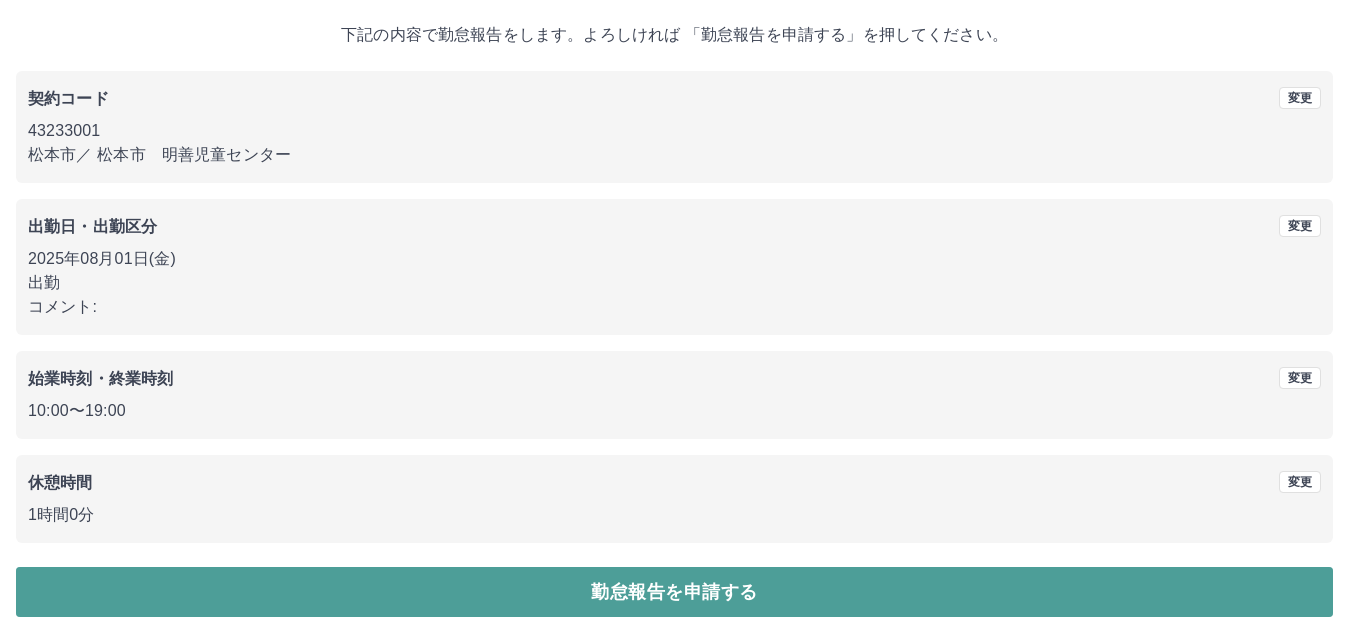 click on "勤怠報告を申請する" at bounding box center [674, 592] 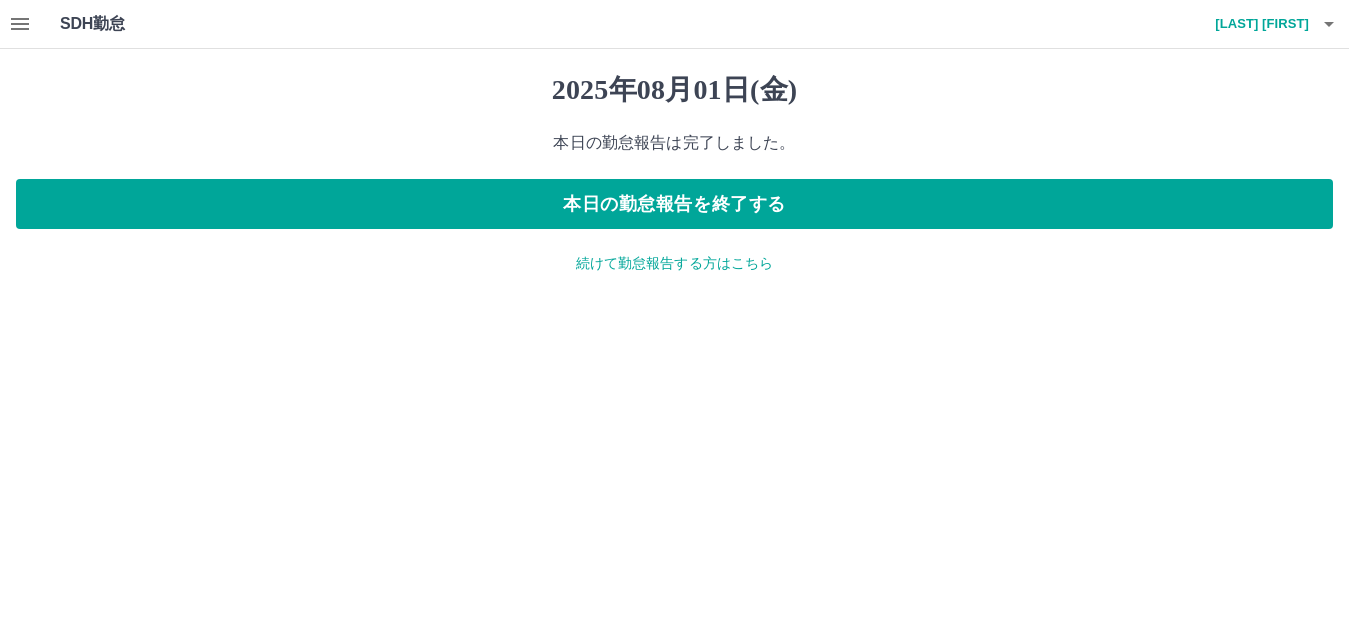 scroll, scrollTop: 0, scrollLeft: 0, axis: both 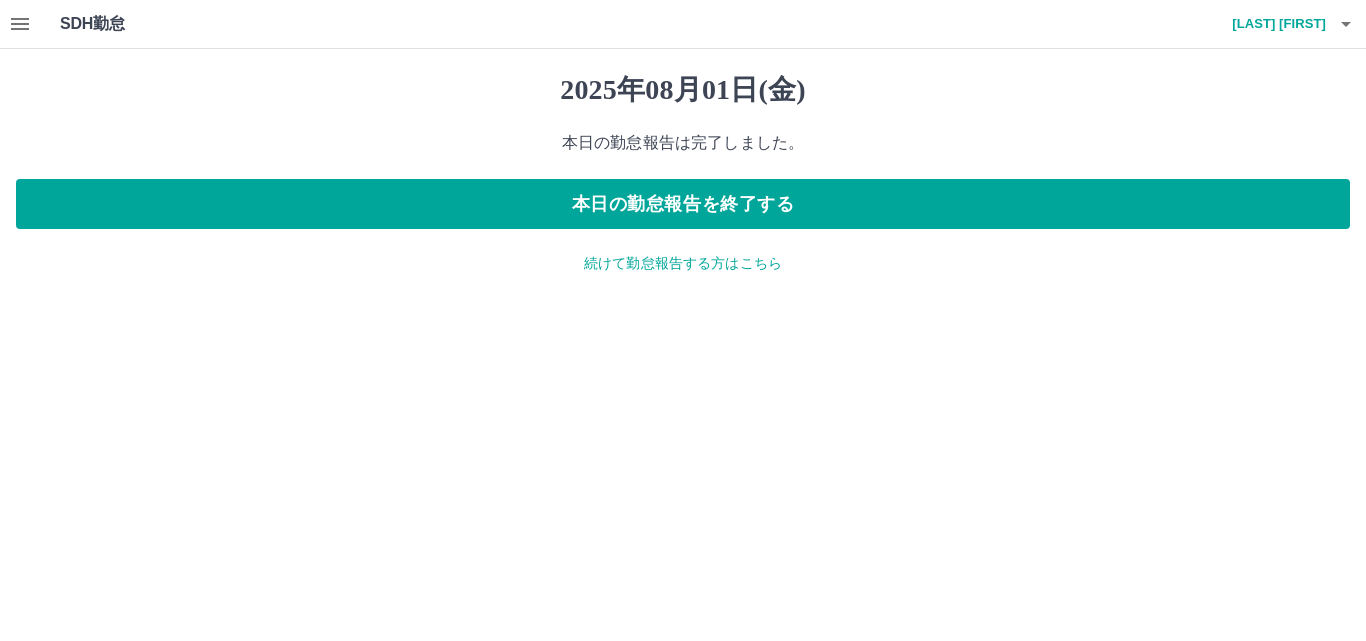 click on "続けて勤怠報告する方はこちら" at bounding box center [683, 263] 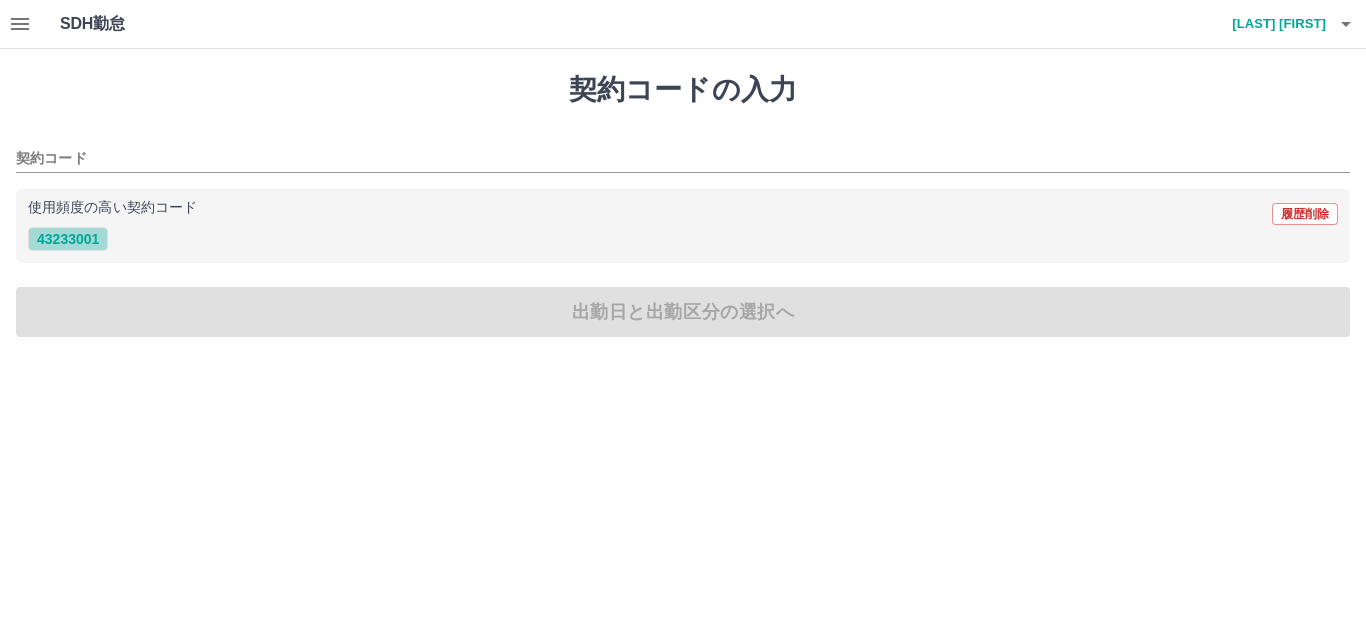 click on "43233001" at bounding box center (68, 239) 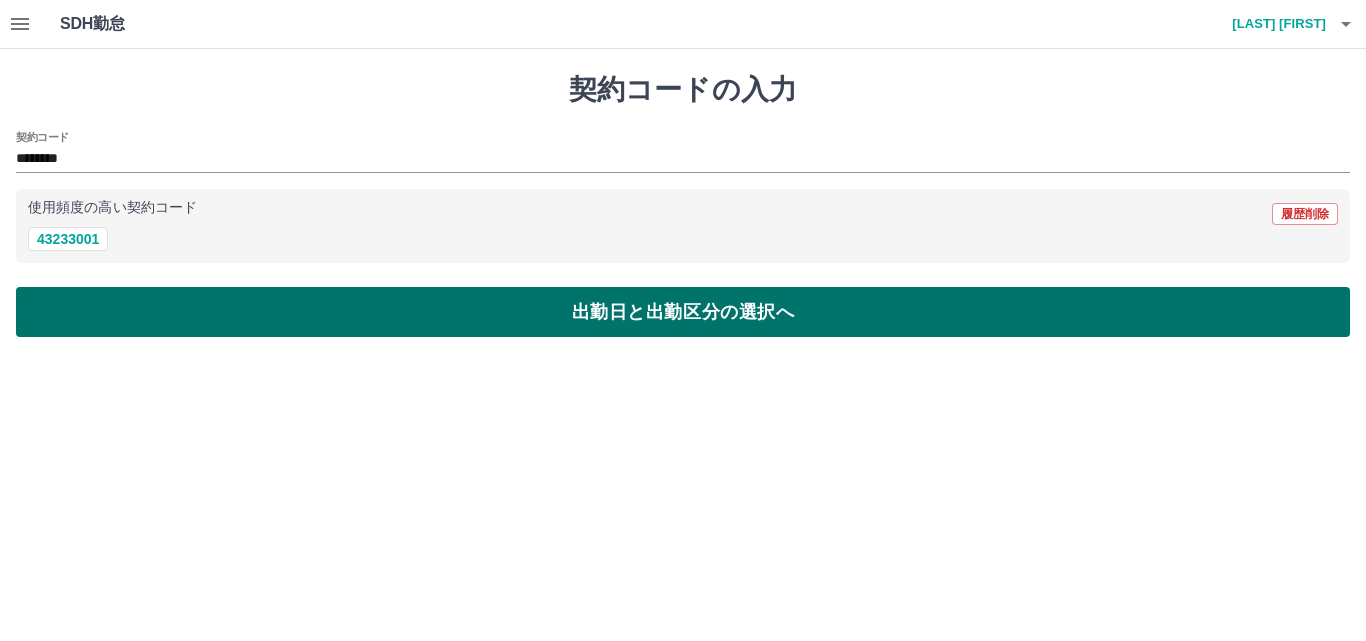 click on "出勤日と出勤区分の選択へ" at bounding box center [683, 312] 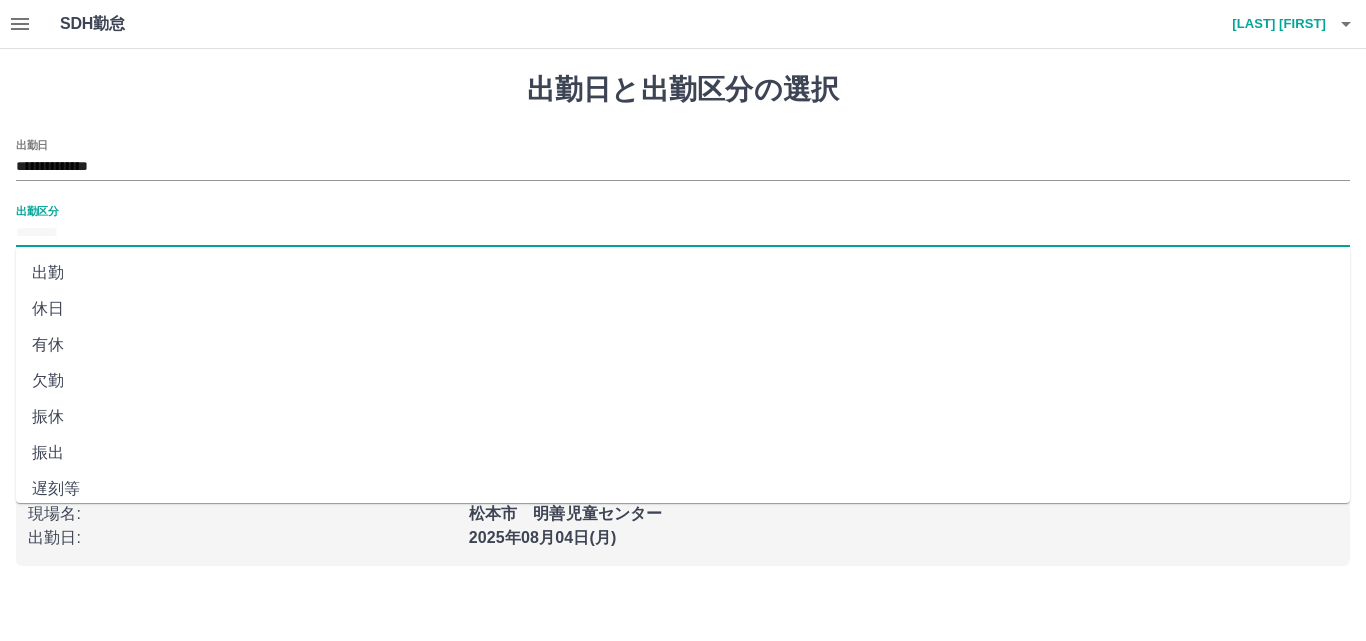 click on "出勤区分" at bounding box center (683, 233) 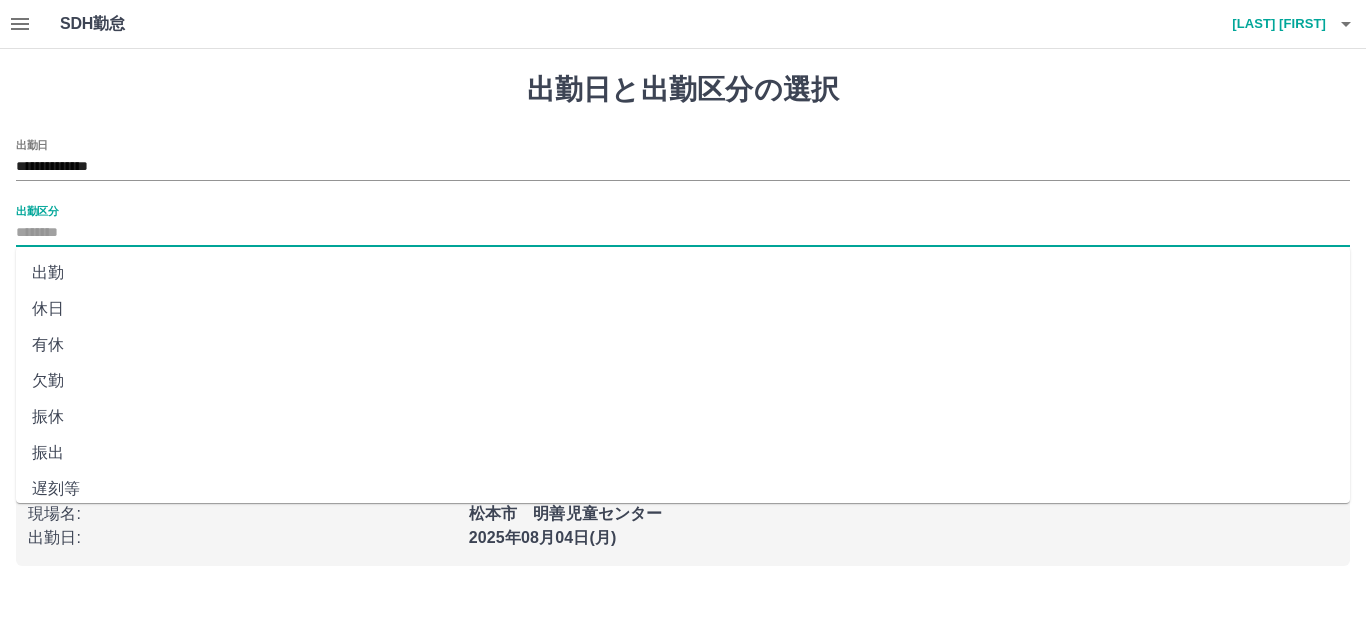 click on "出勤" at bounding box center (683, 273) 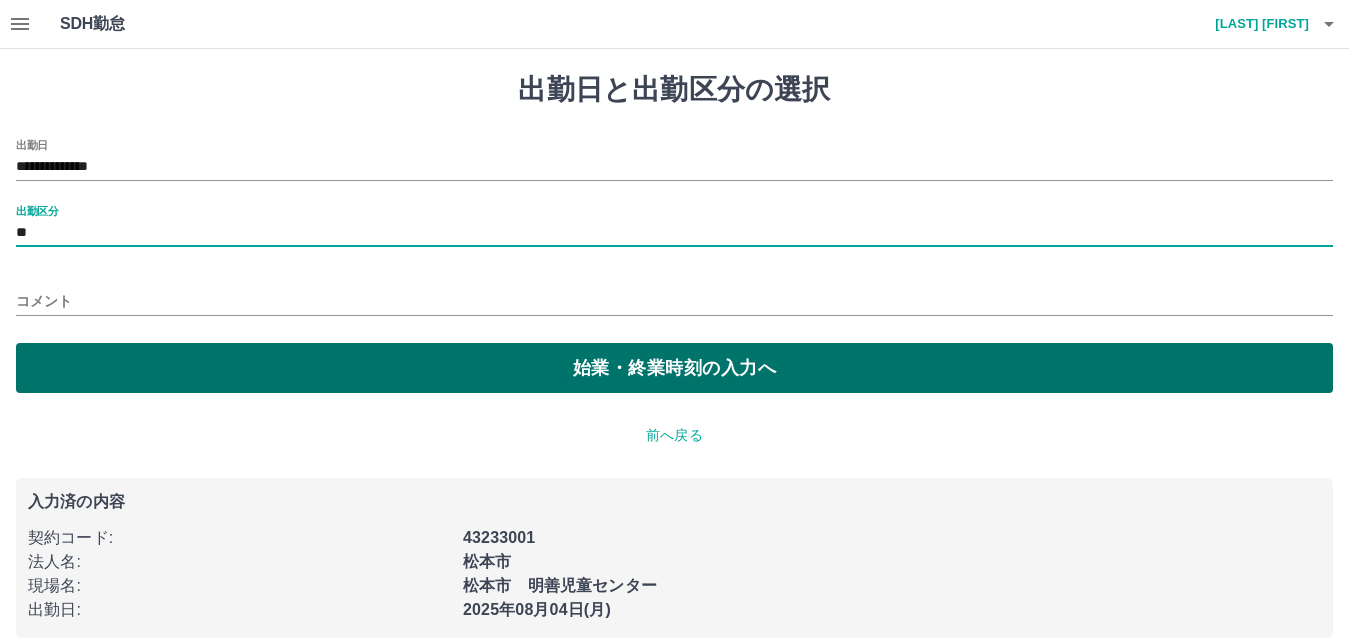 click on "始業・終業時刻の入力へ" at bounding box center (674, 368) 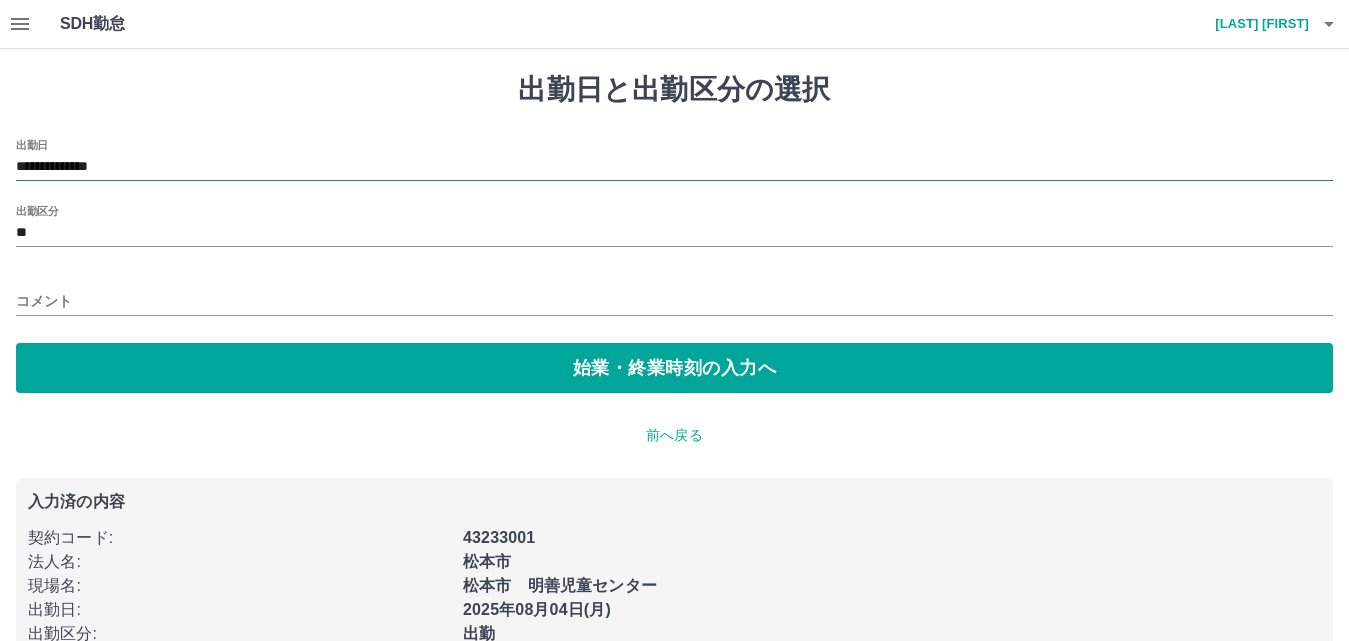 click on "**********" at bounding box center (674, 167) 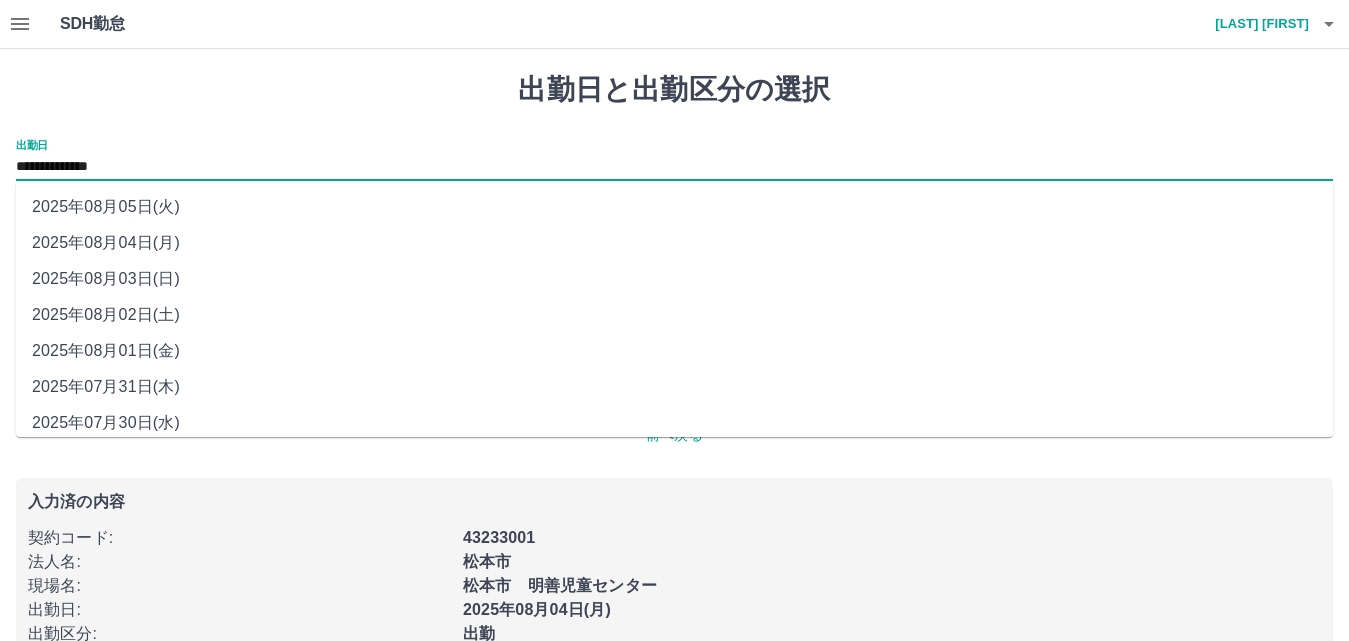 click on "2025年08月02日(土)" at bounding box center [674, 315] 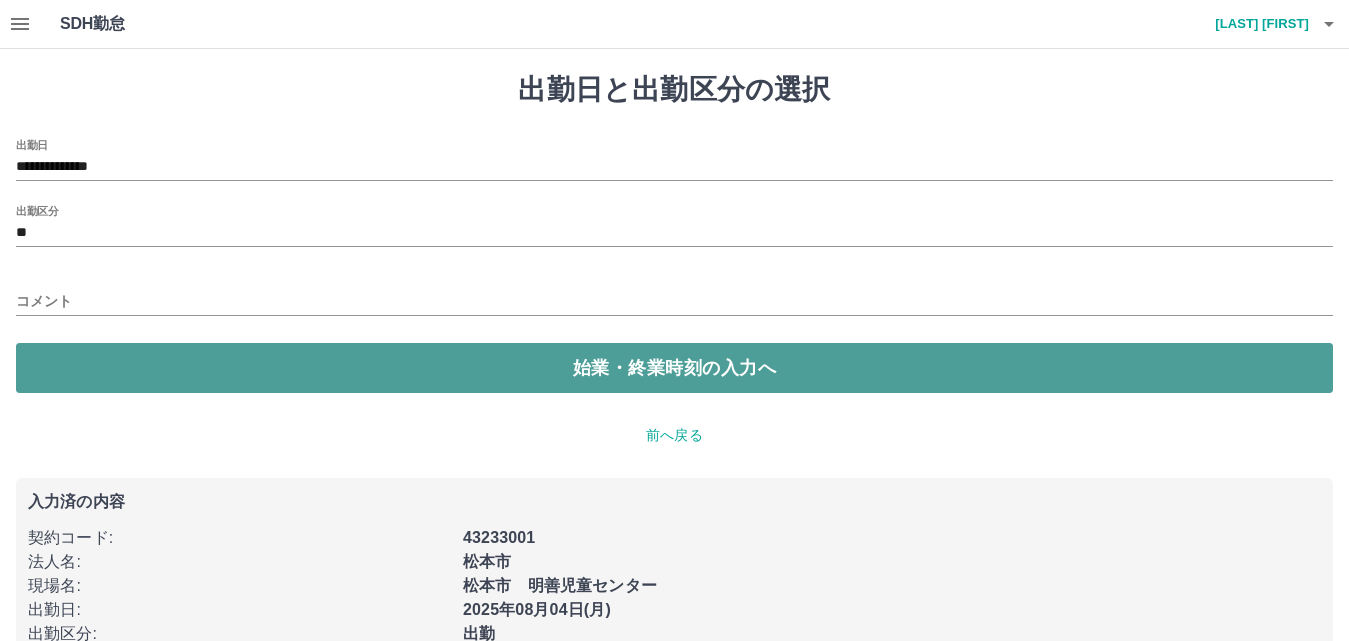 click on "始業・終業時刻の入力へ" at bounding box center [674, 368] 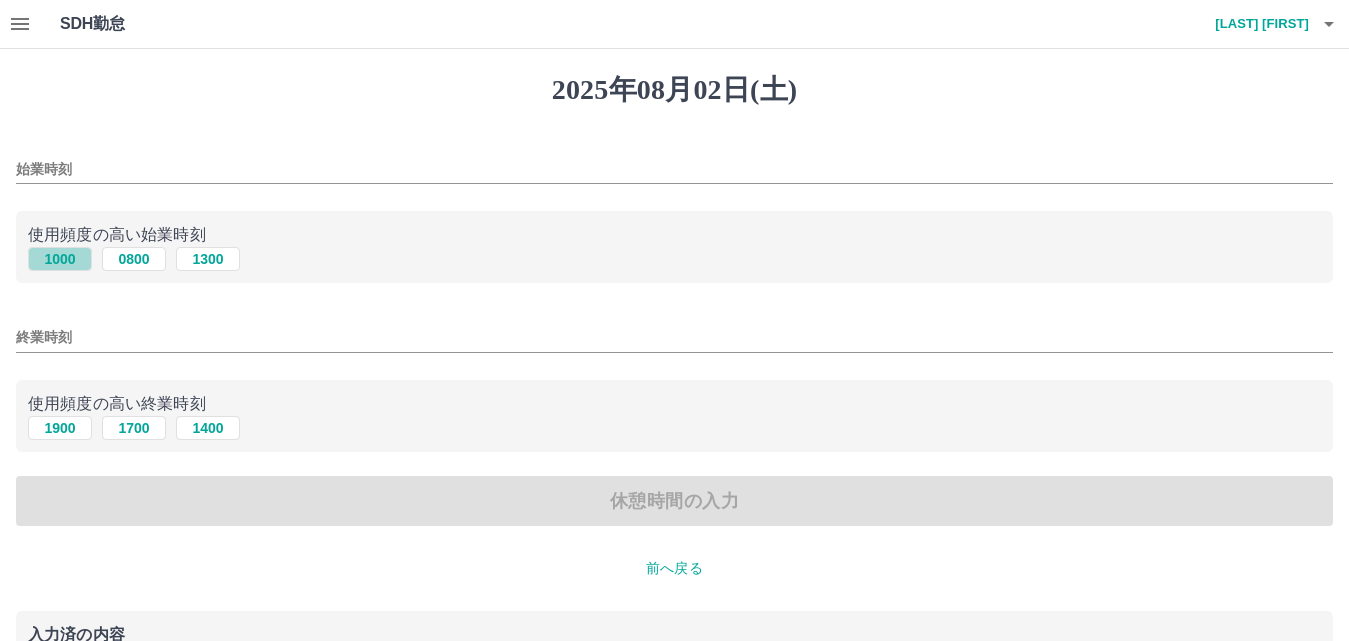 click on "1000" at bounding box center [60, 259] 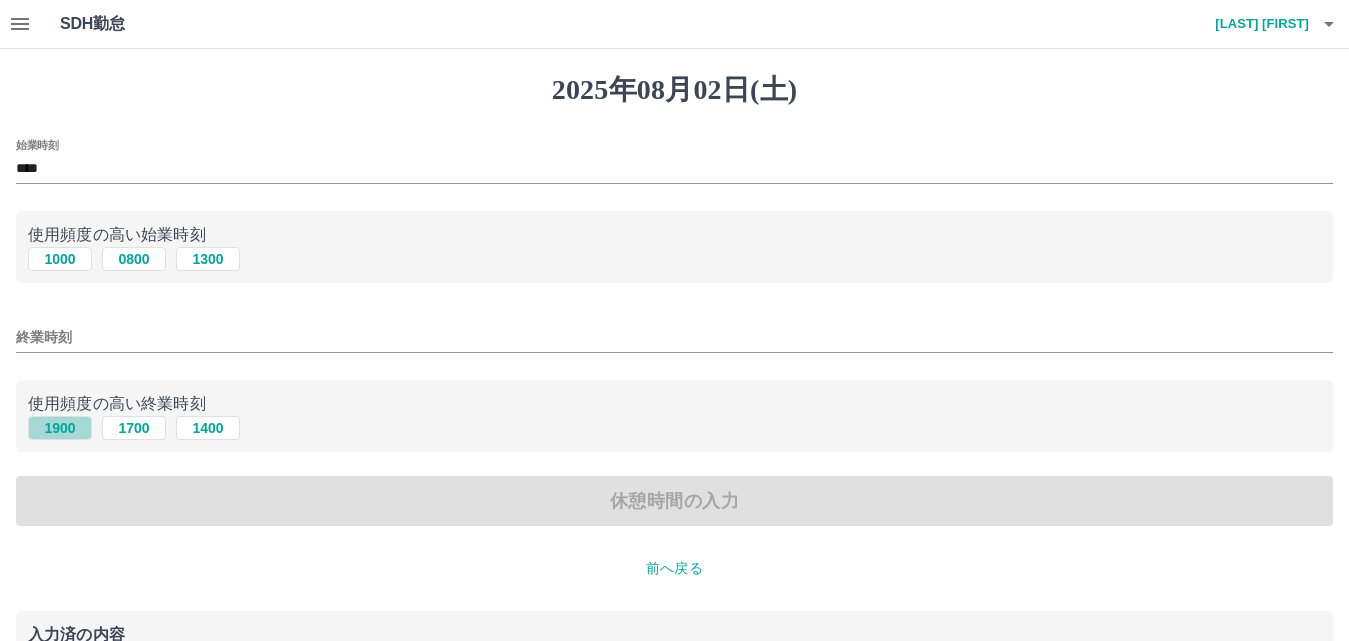 drag, startPoint x: 214, startPoint y: 337, endPoint x: 72, endPoint y: 425, distance: 167.05687 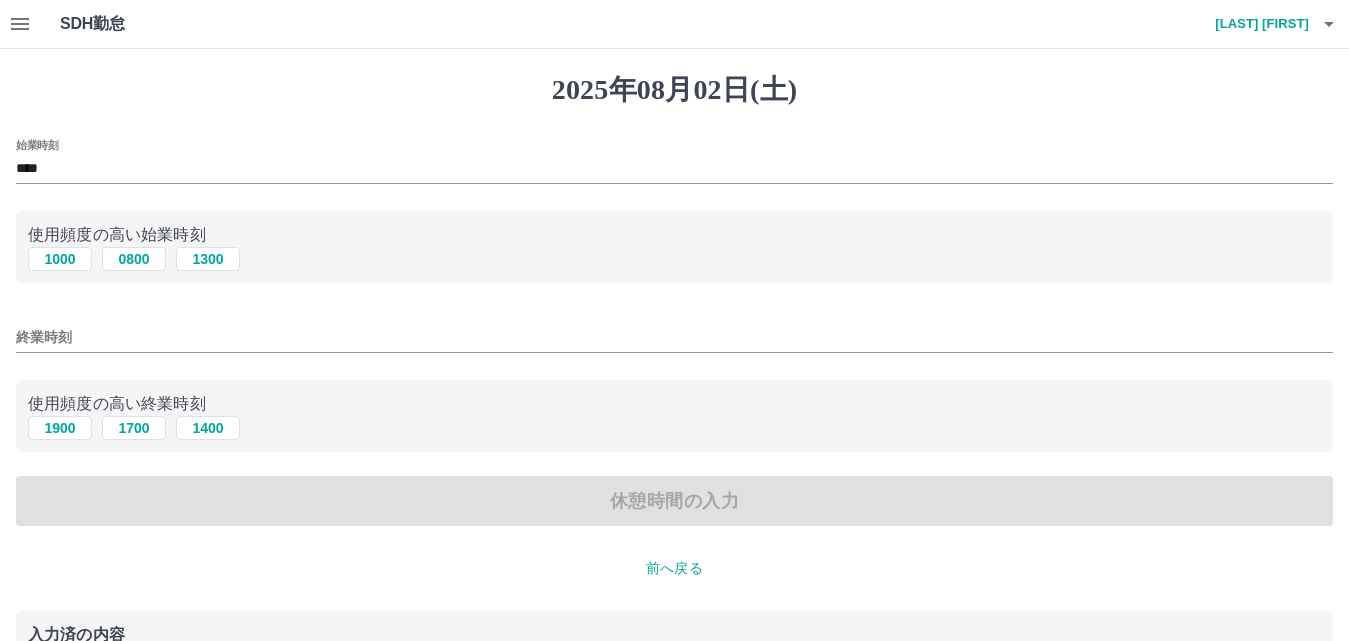 drag, startPoint x: 72, startPoint y: 425, endPoint x: 430, endPoint y: 476, distance: 361.61444 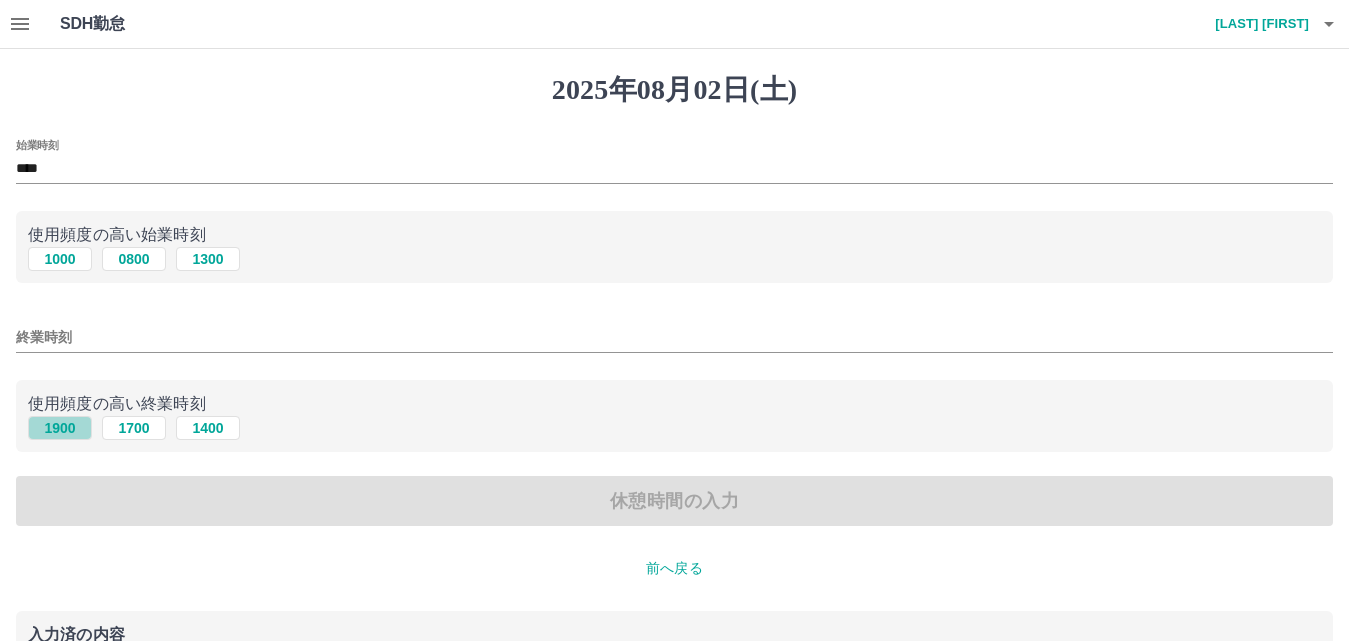 drag, startPoint x: 430, startPoint y: 476, endPoint x: 61, endPoint y: 431, distance: 371.73376 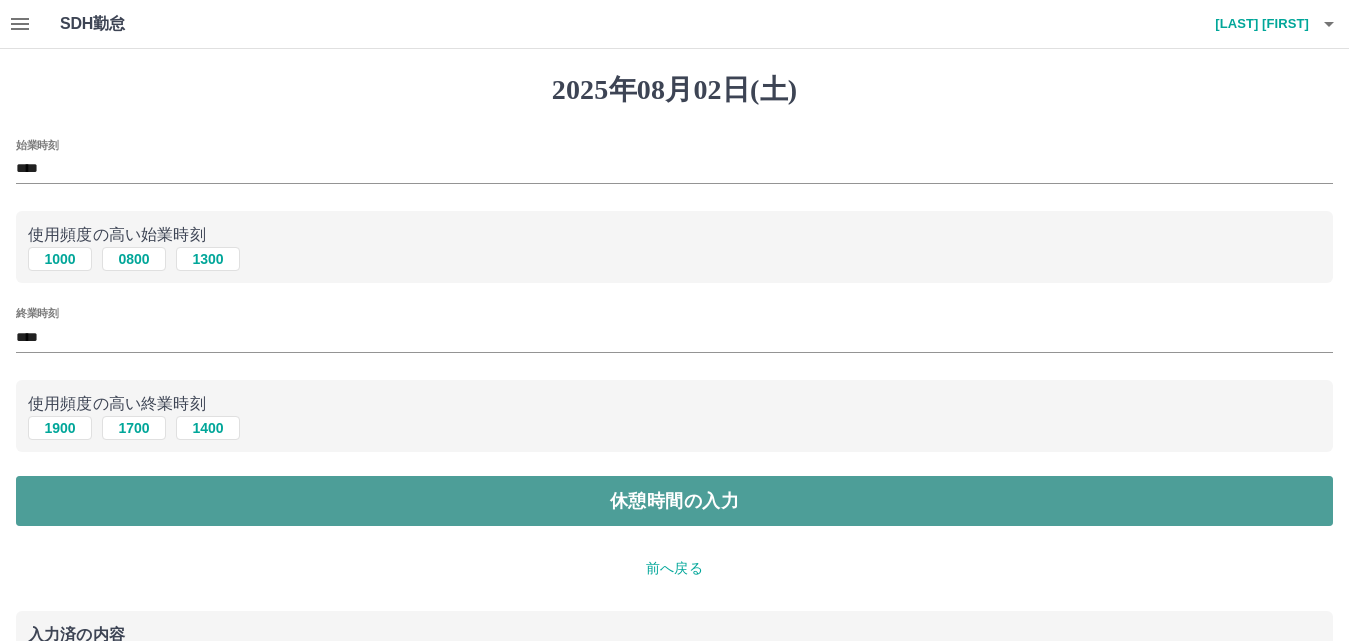 click on "休憩時間の入力" at bounding box center (674, 501) 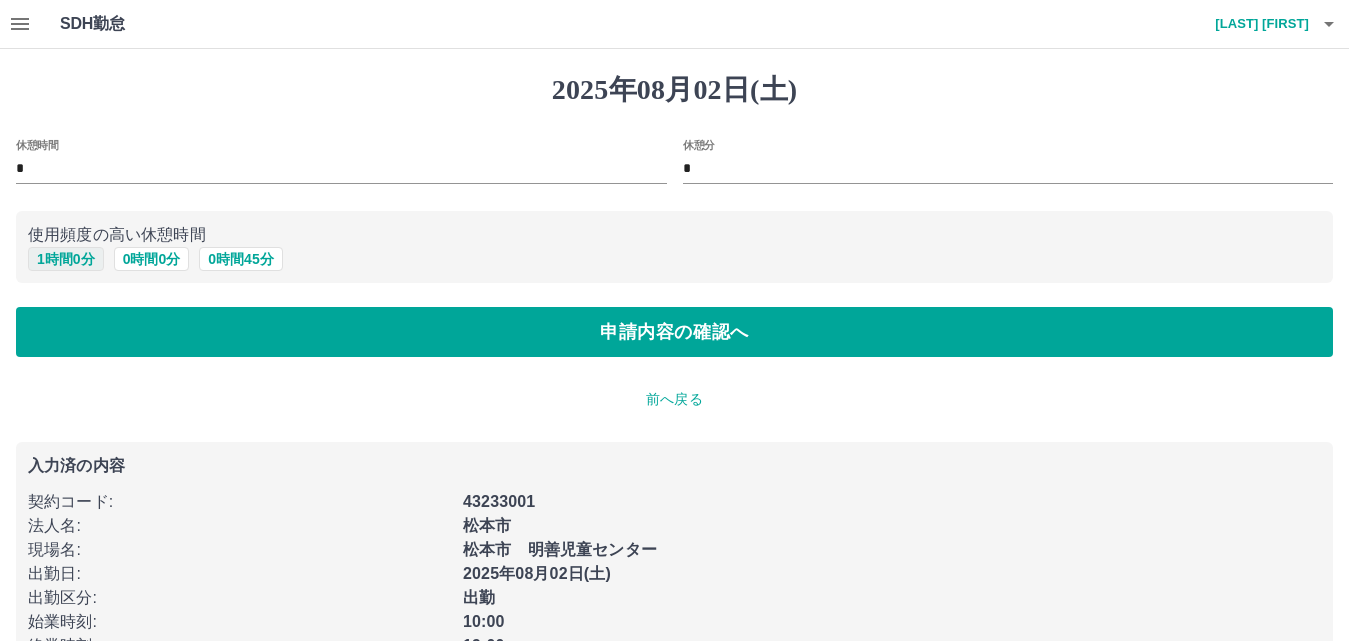 click on "1 時間 0 分" at bounding box center (66, 259) 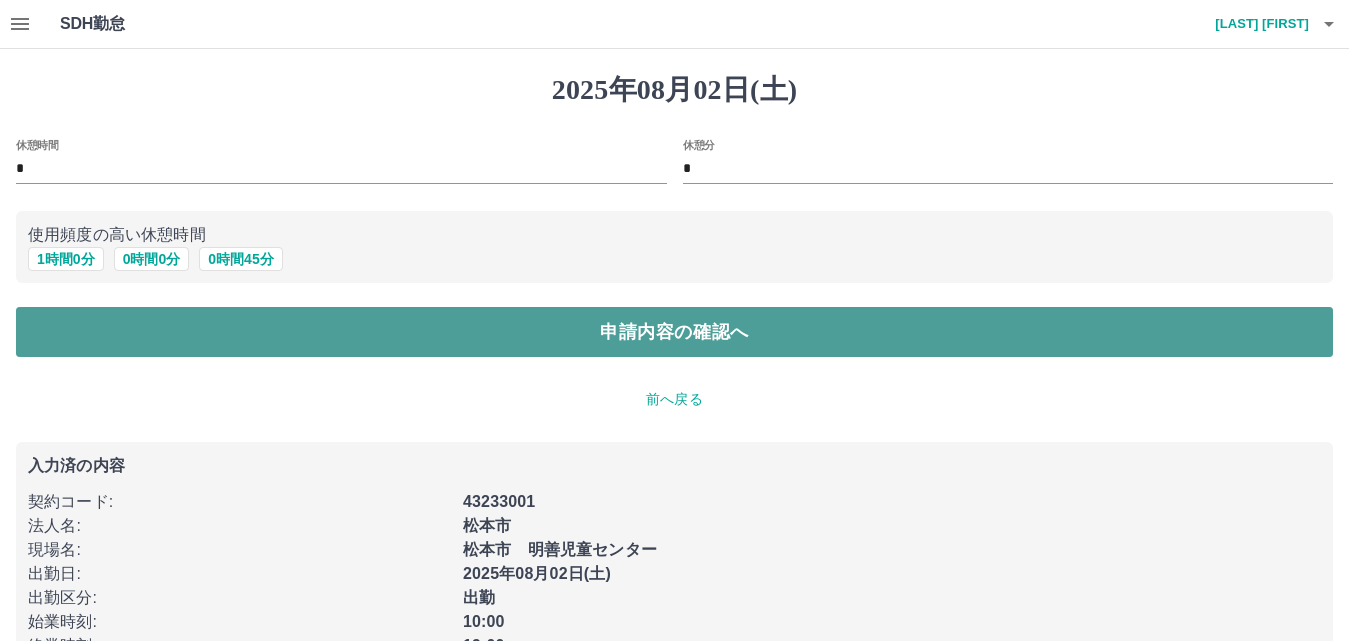 click on "申請内容の確認へ" at bounding box center (674, 332) 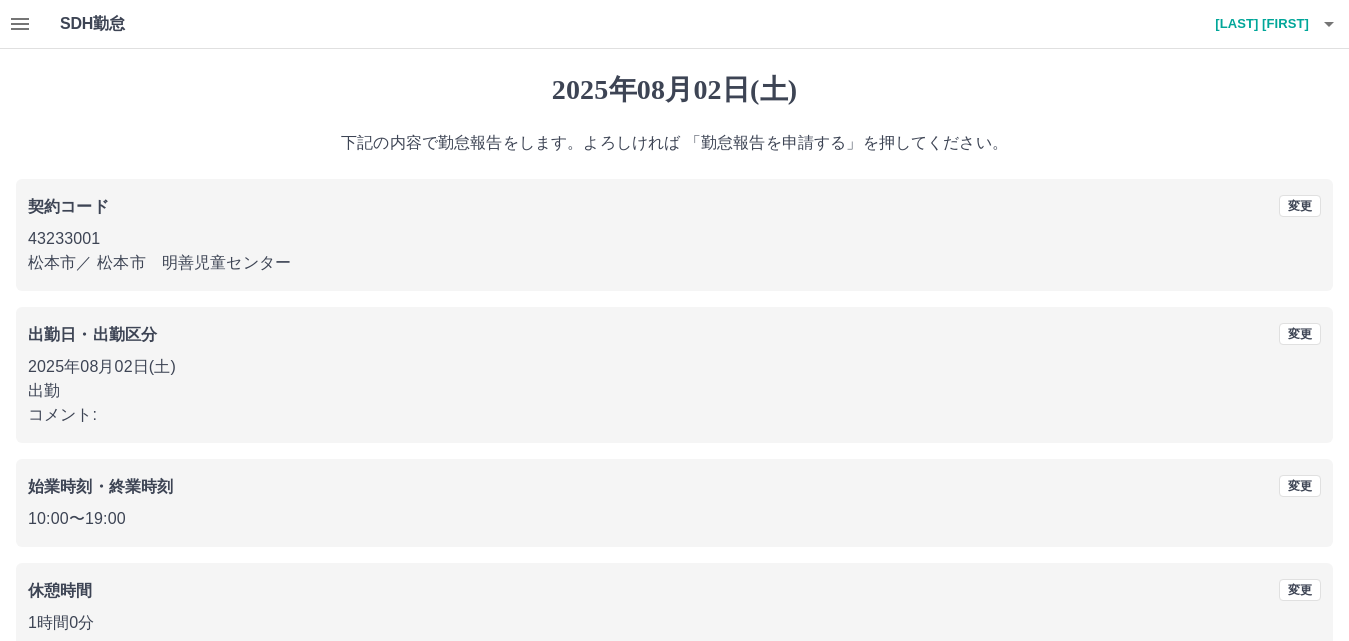 scroll, scrollTop: 108, scrollLeft: 0, axis: vertical 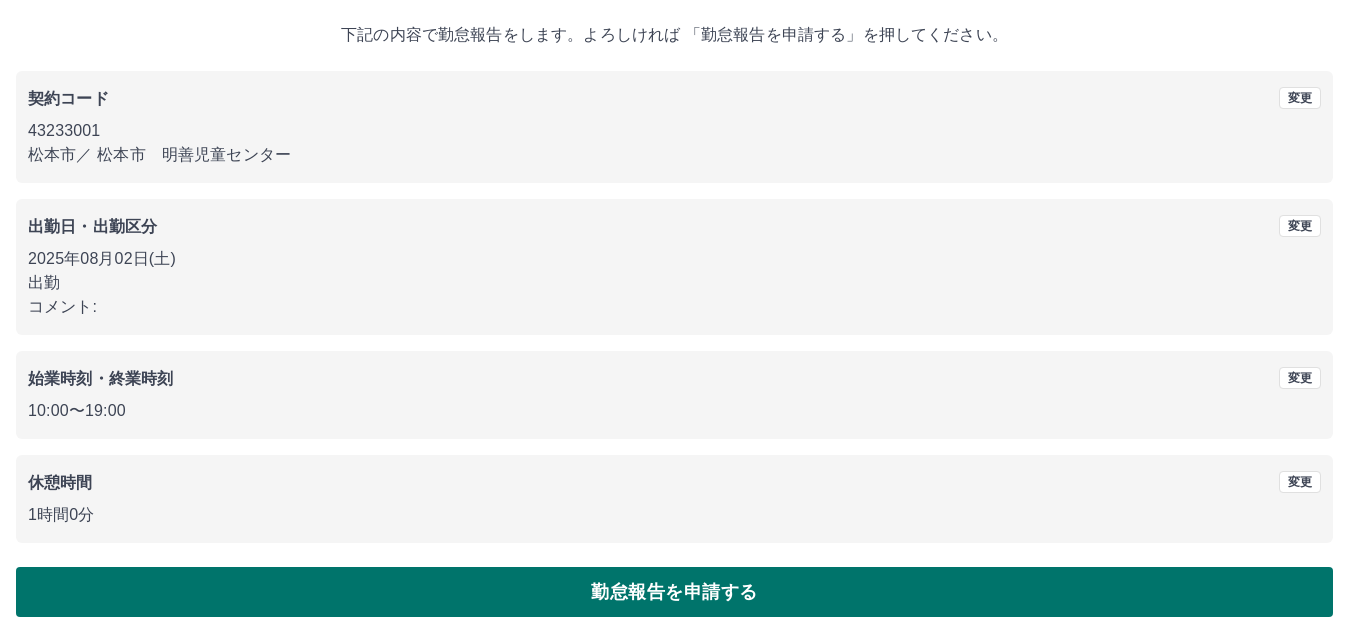 click on "勤怠報告を申請する" at bounding box center [674, 592] 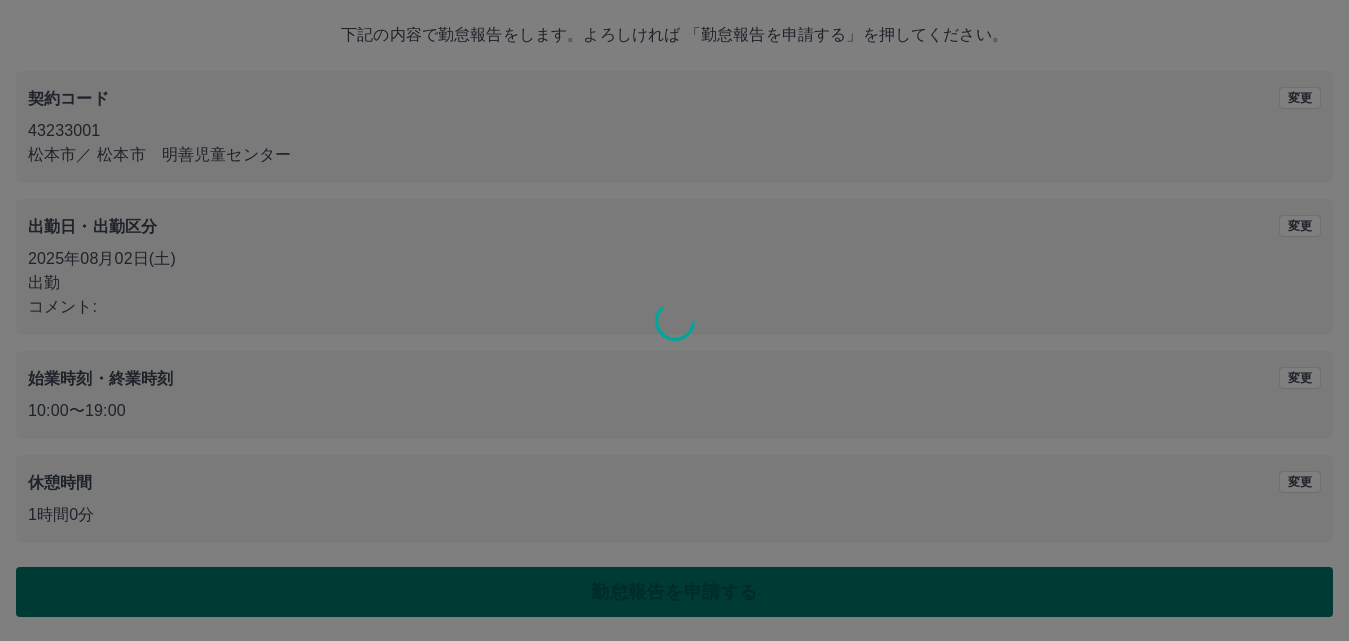 scroll, scrollTop: 0, scrollLeft: 0, axis: both 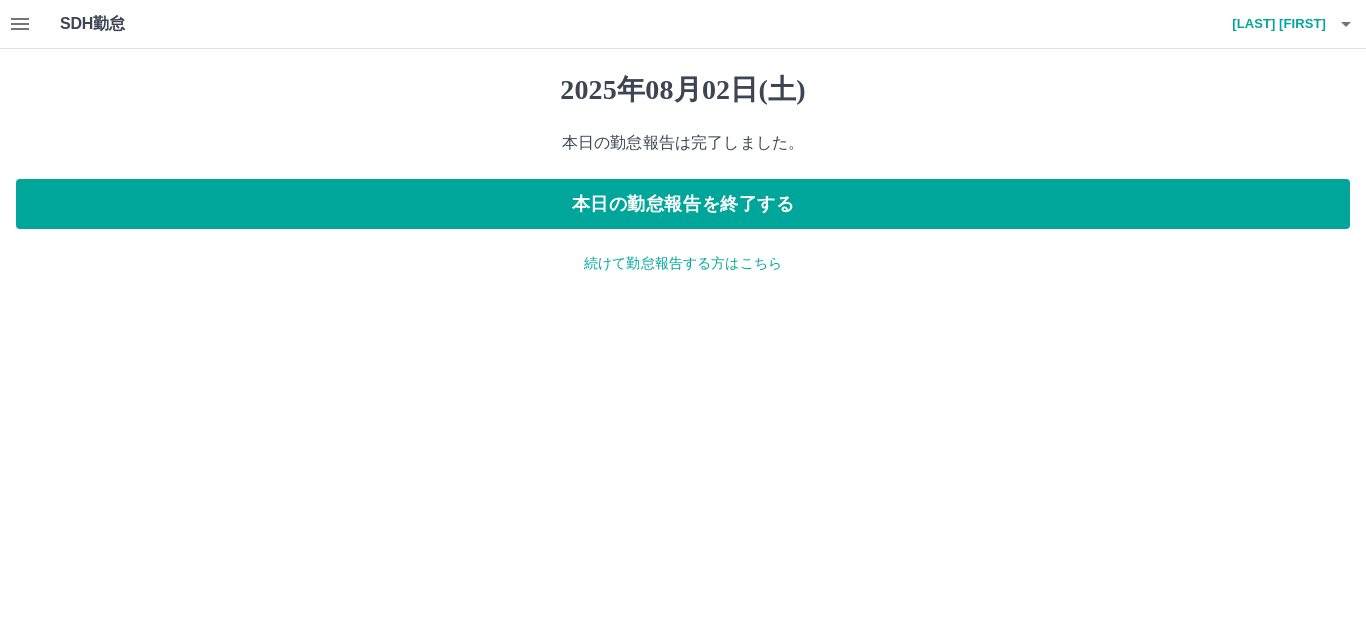 click on "続けて勤怠報告する方はこちら" at bounding box center (683, 263) 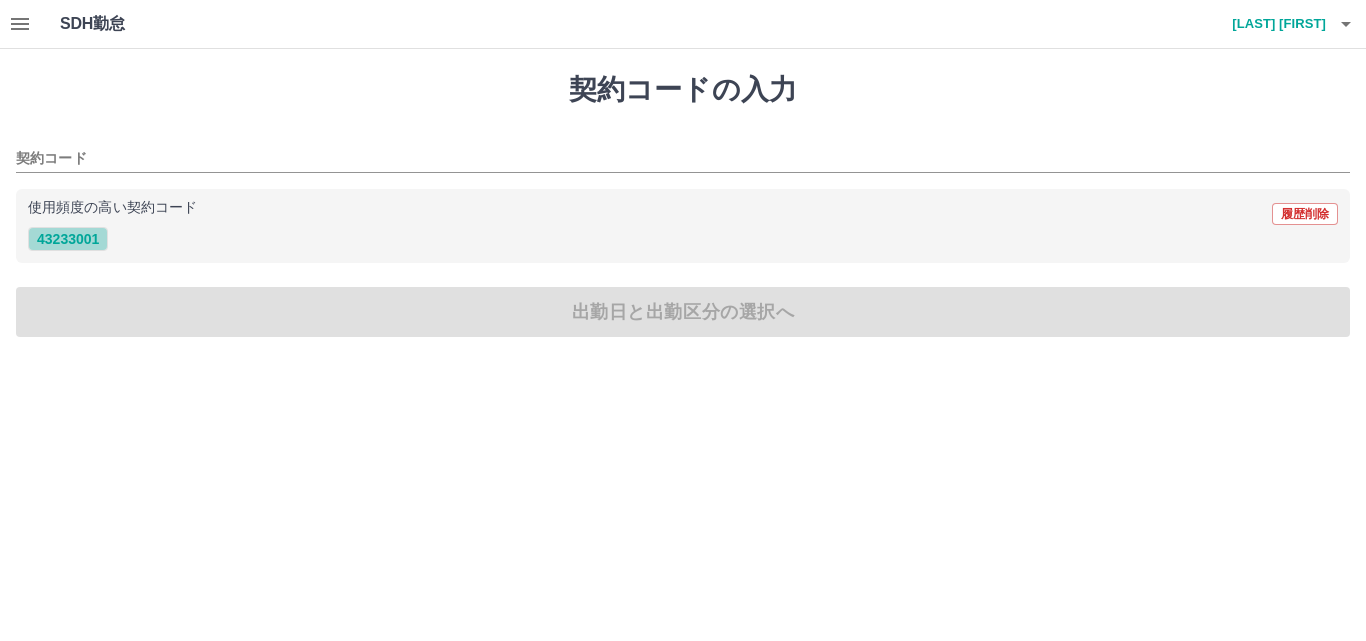 click on "43233001" at bounding box center [68, 239] 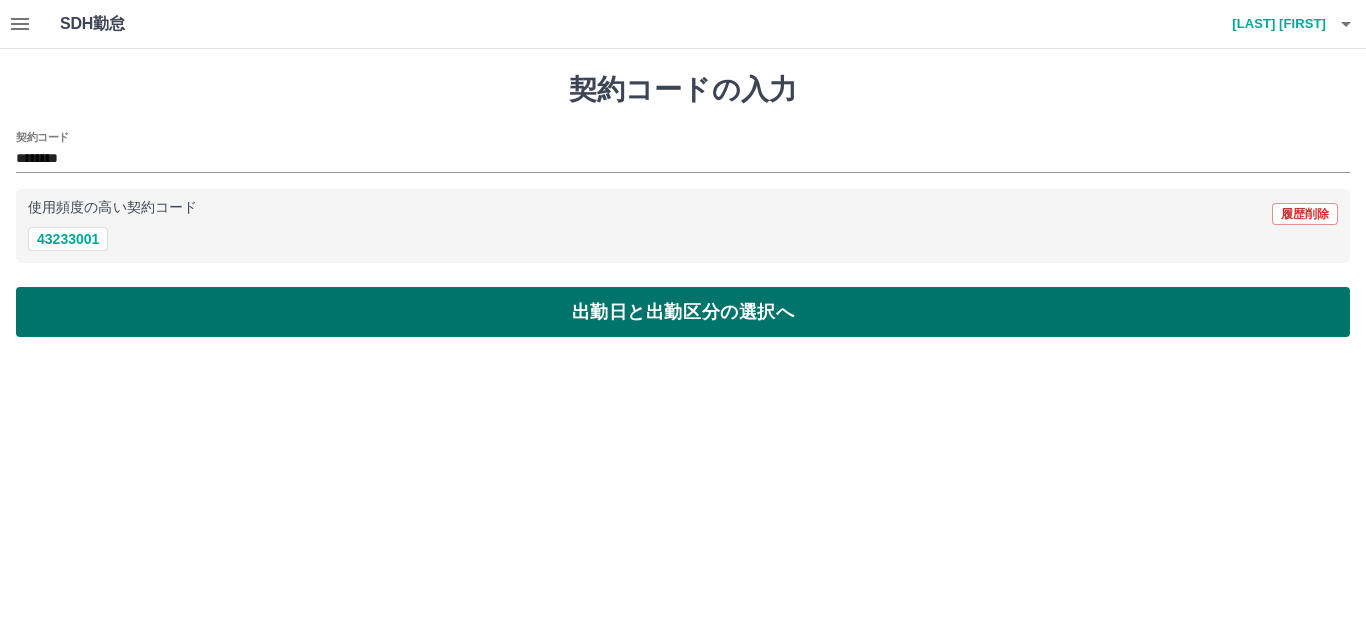 drag, startPoint x: 683, startPoint y: 317, endPoint x: 414, endPoint y: 333, distance: 269.4754 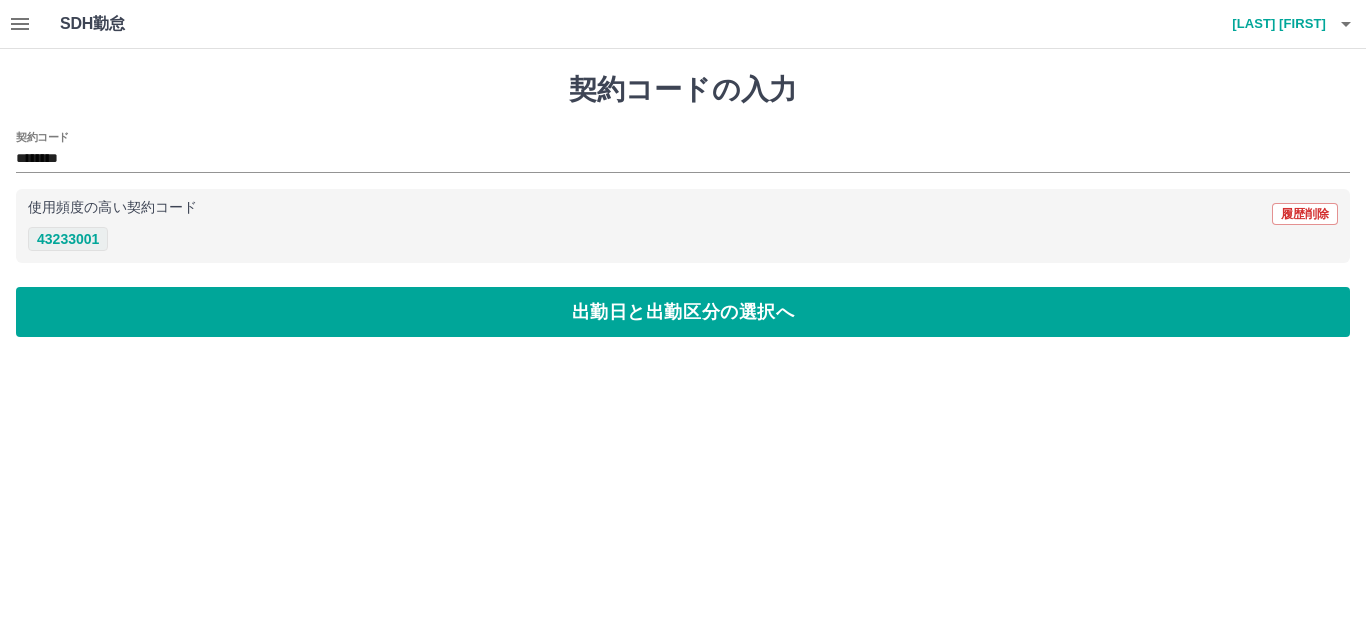 drag, startPoint x: 414, startPoint y: 333, endPoint x: 80, endPoint y: 241, distance: 346.43903 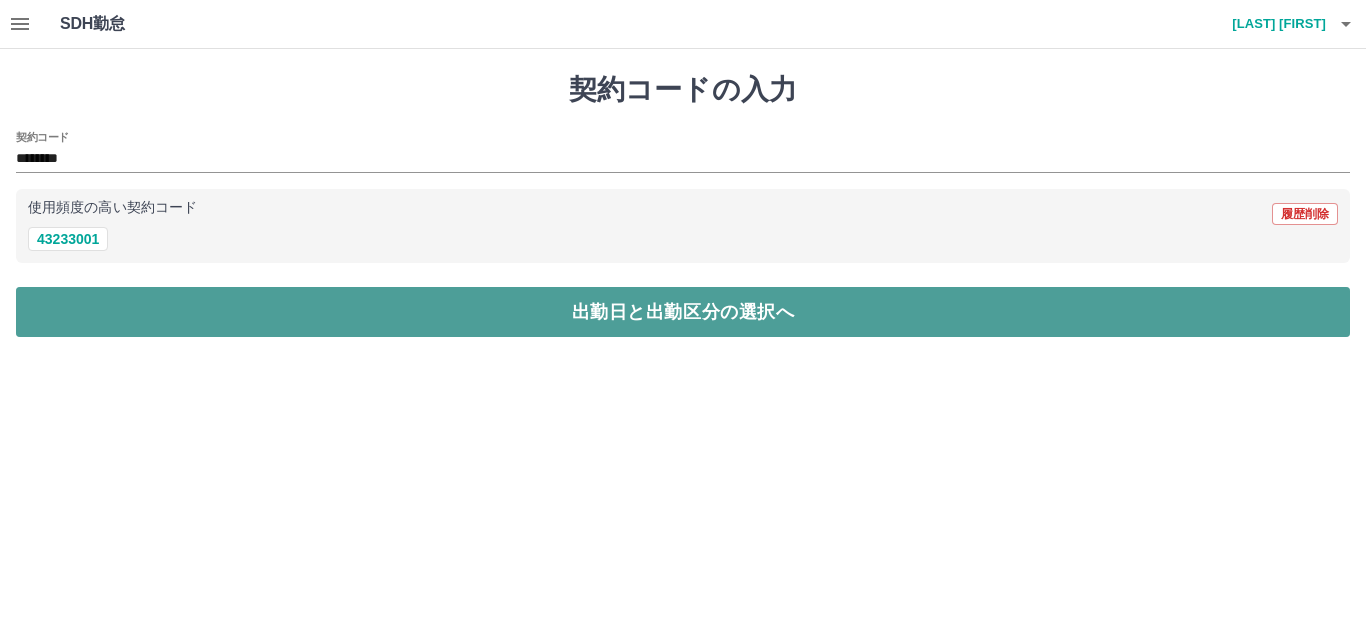 click on "出勤日と出勤区分の選択へ" at bounding box center (683, 312) 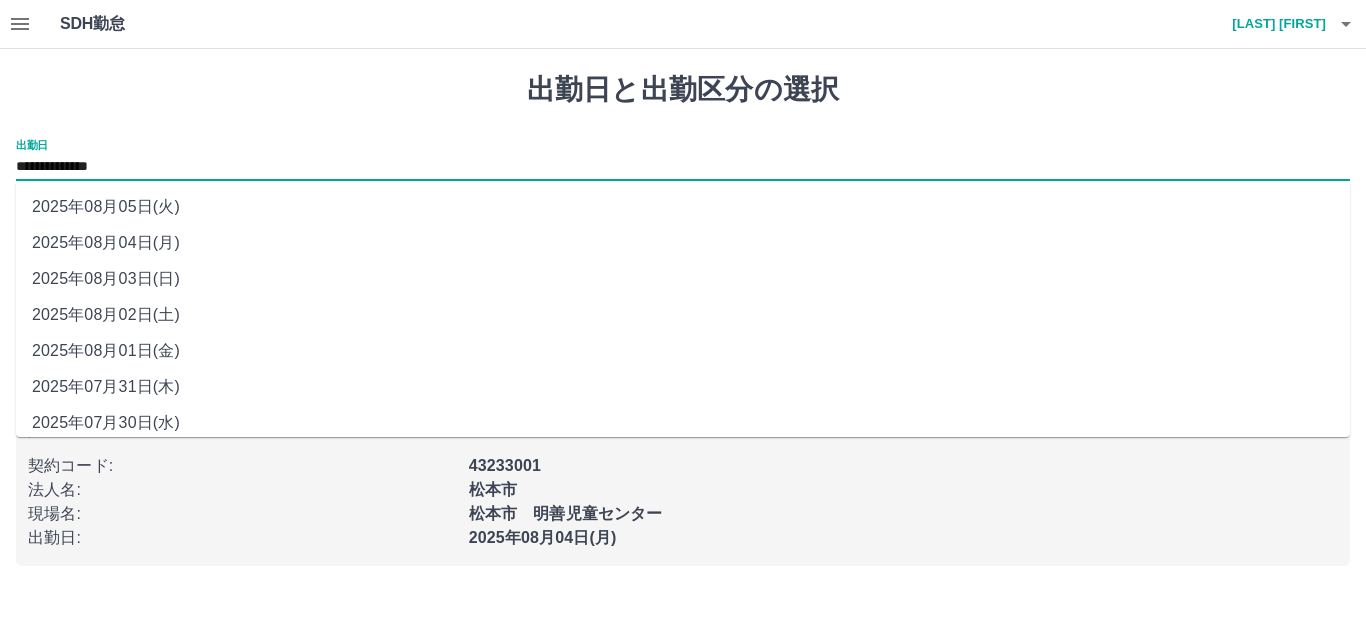 click on "**********" at bounding box center [683, 167] 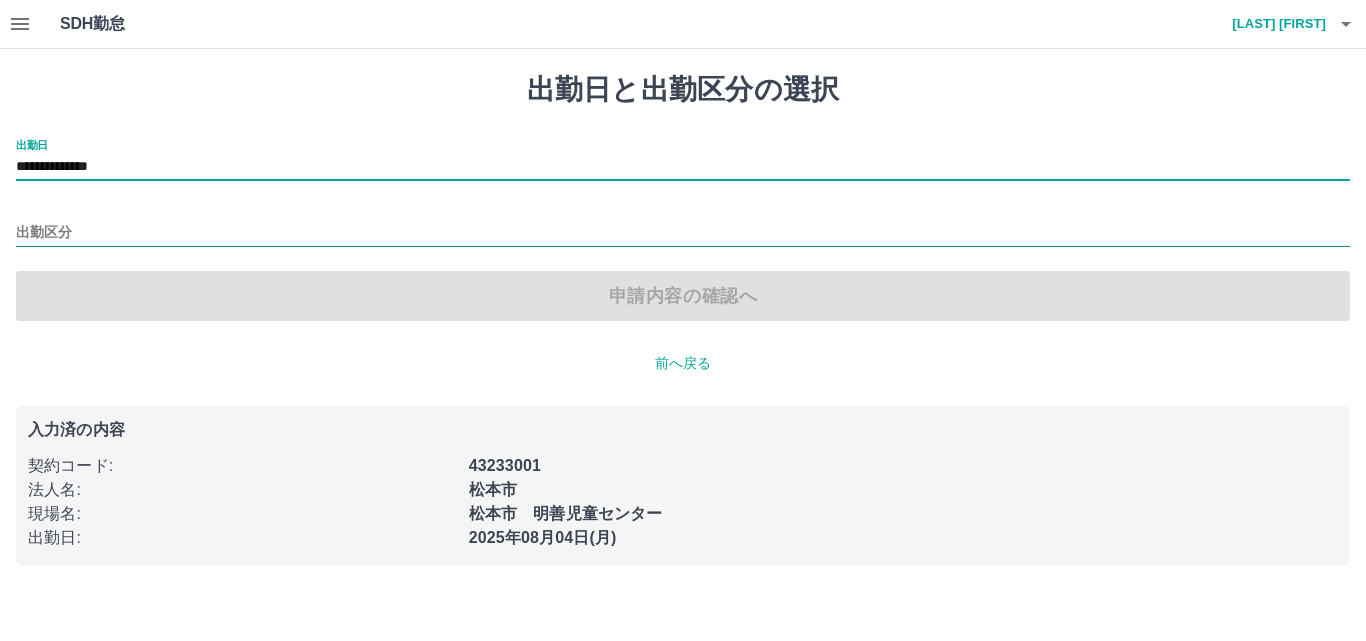 click on "出勤区分" at bounding box center (683, 233) 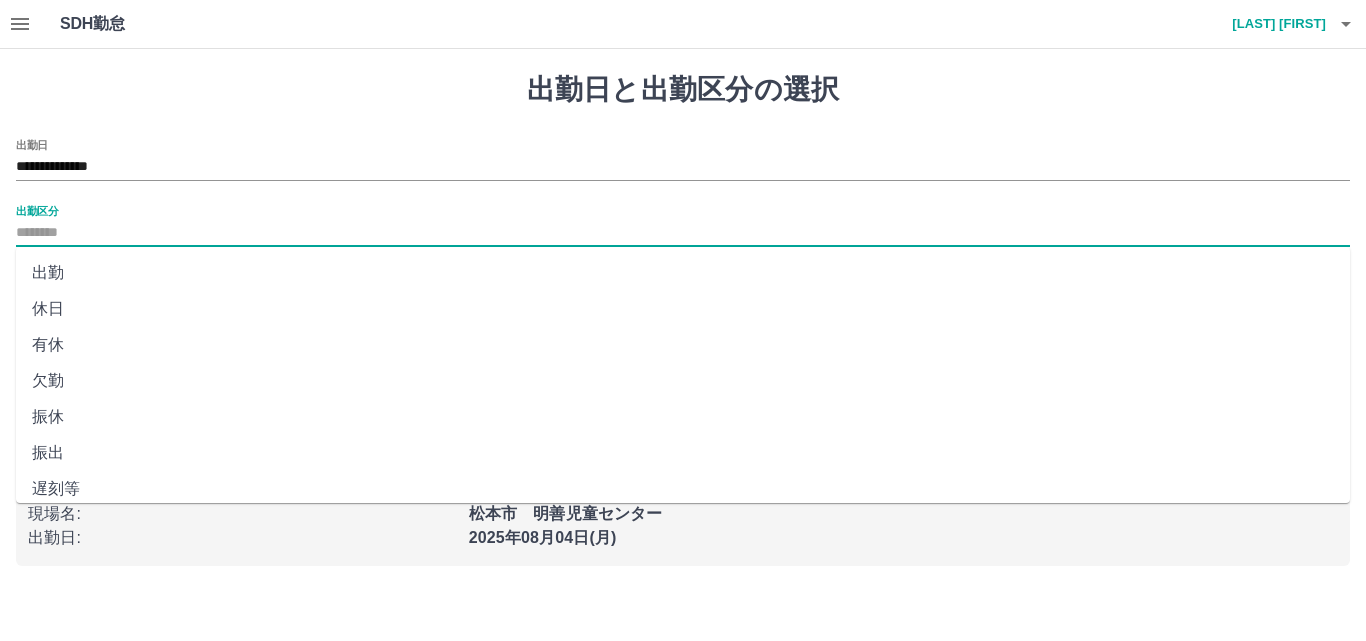 click on "出勤" at bounding box center (683, 273) 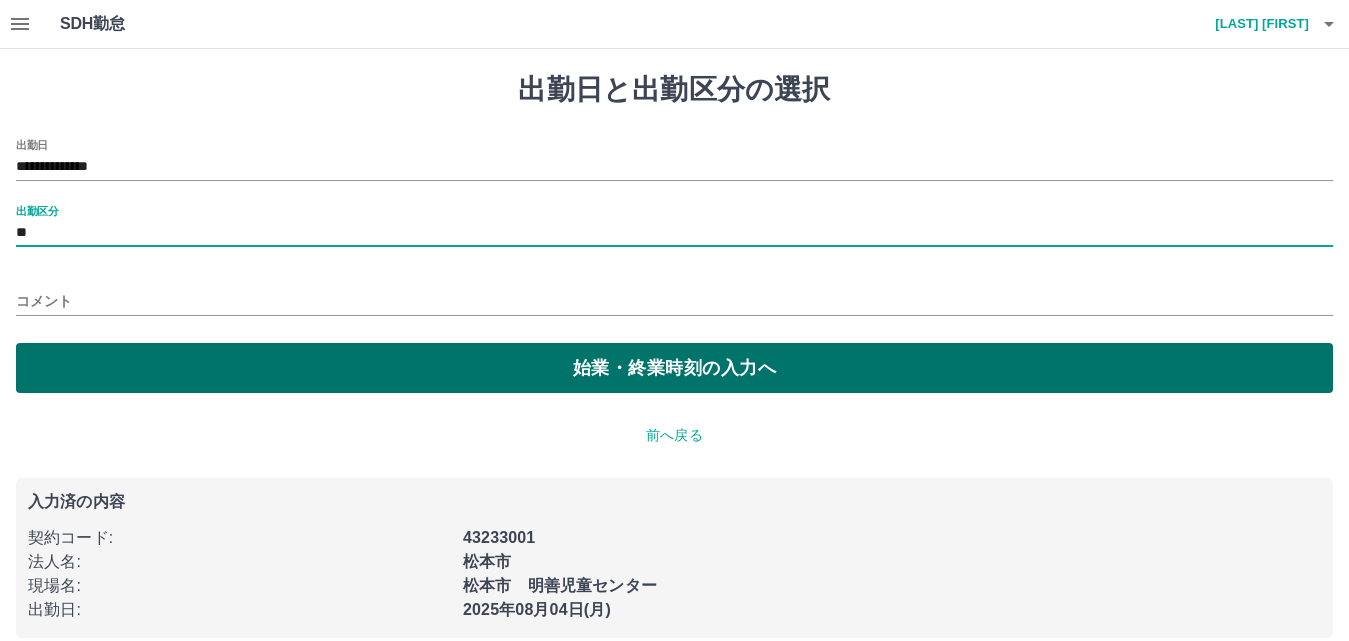 click on "始業・終業時刻の入力へ" at bounding box center [674, 368] 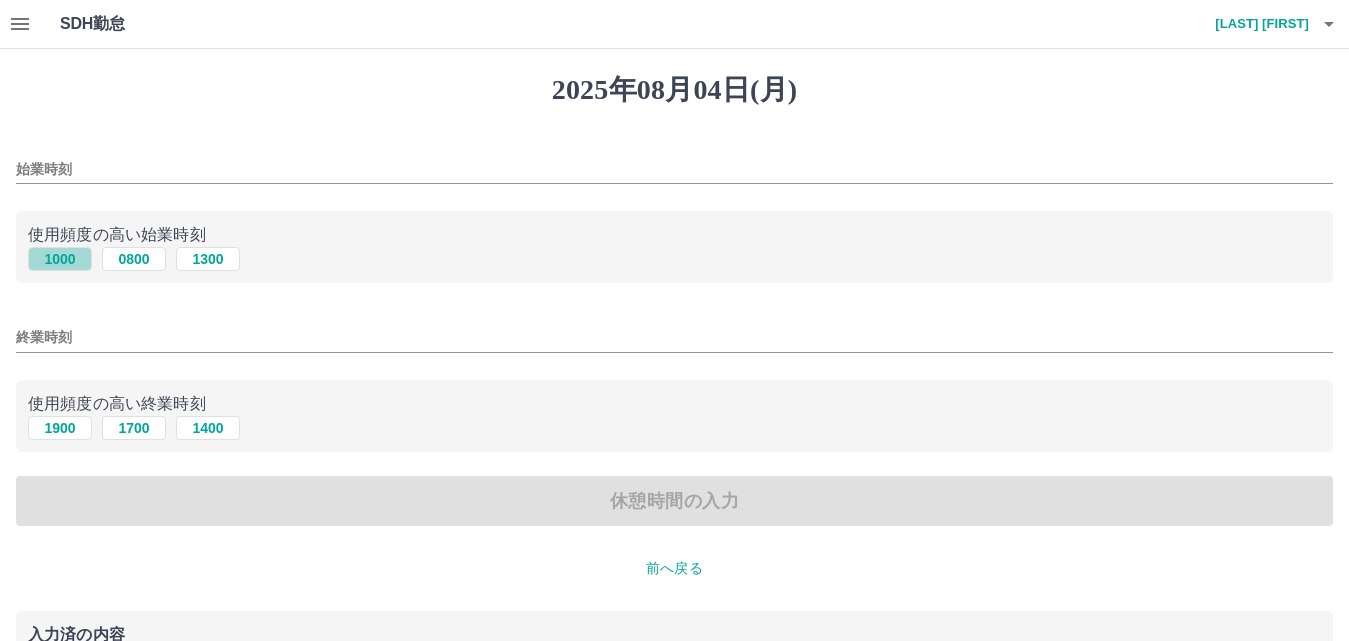 click on "1000" at bounding box center (60, 259) 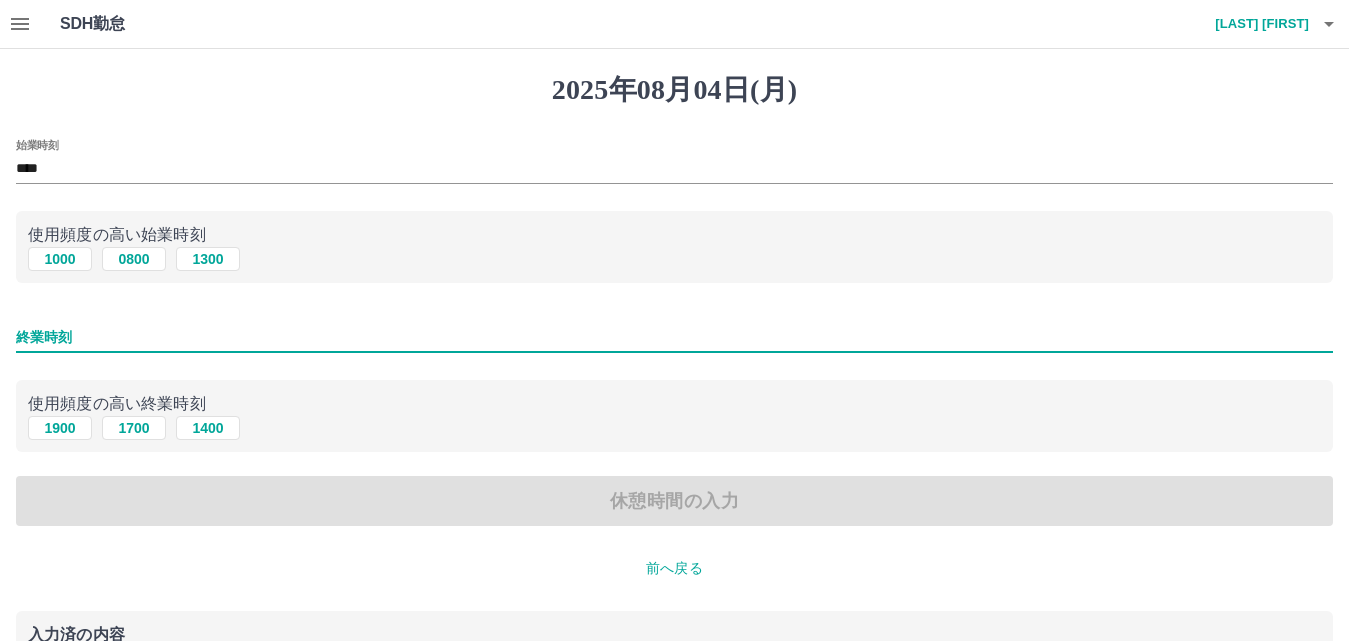 click on "終業時刻" at bounding box center [674, 337] 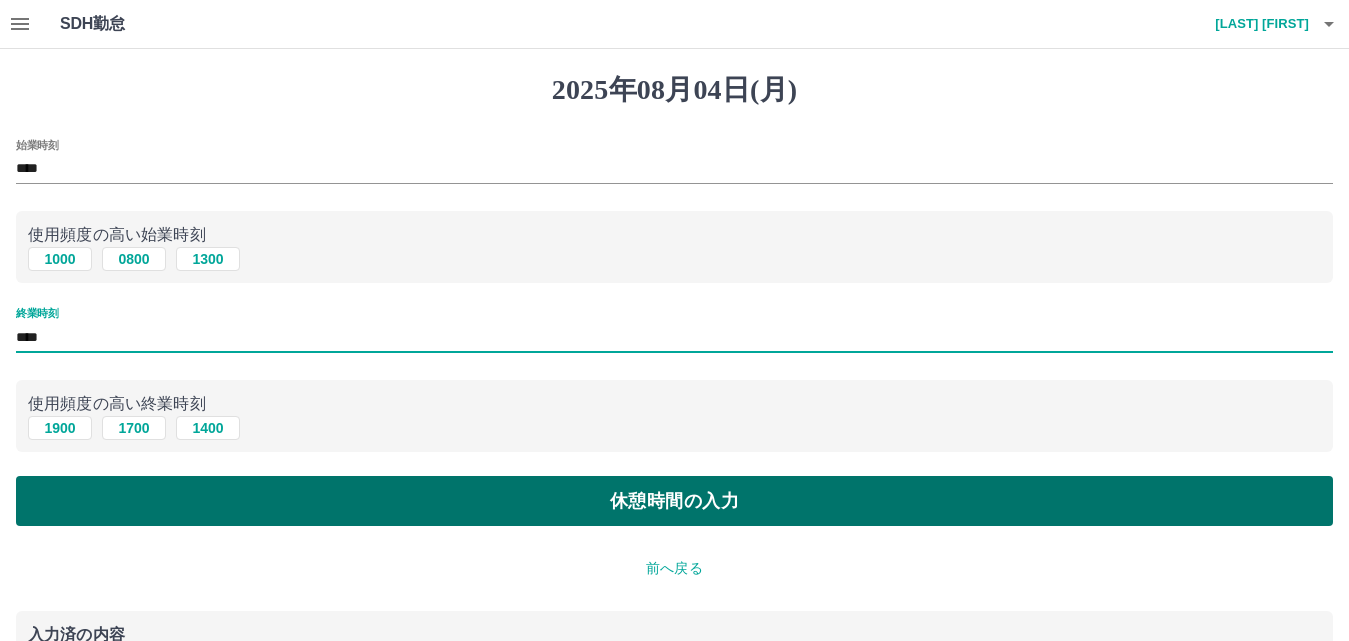 type on "****" 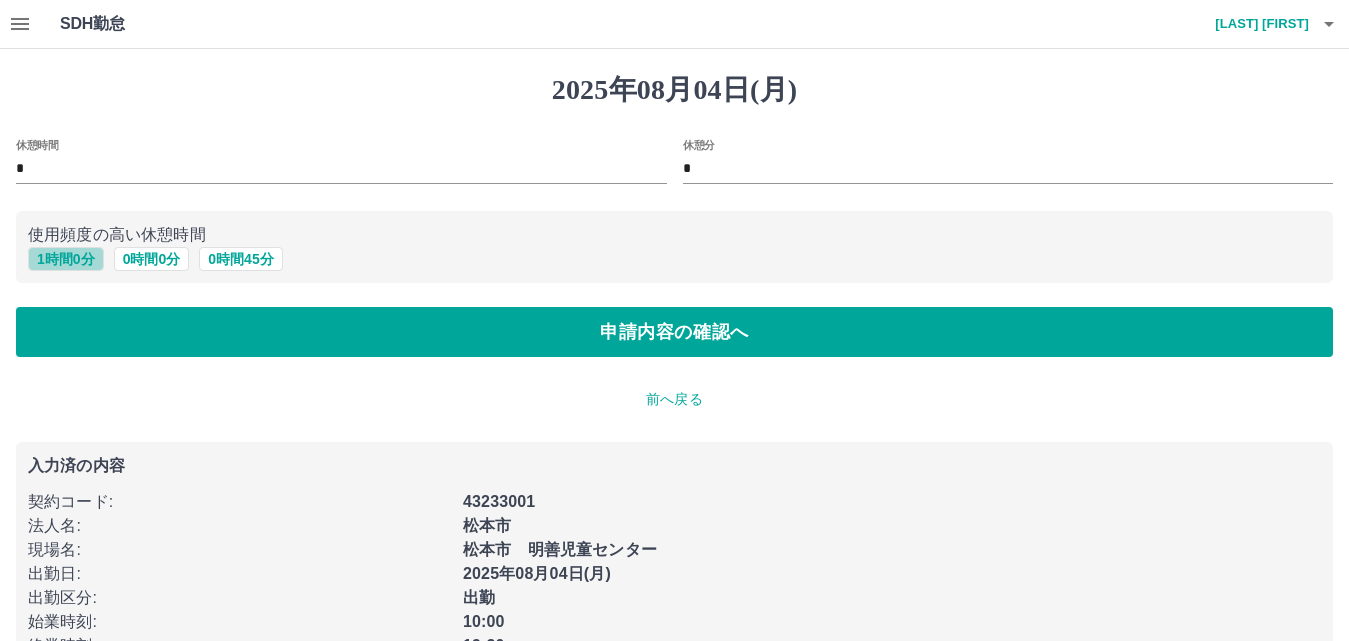 click on "1 時間 0 分" at bounding box center (66, 259) 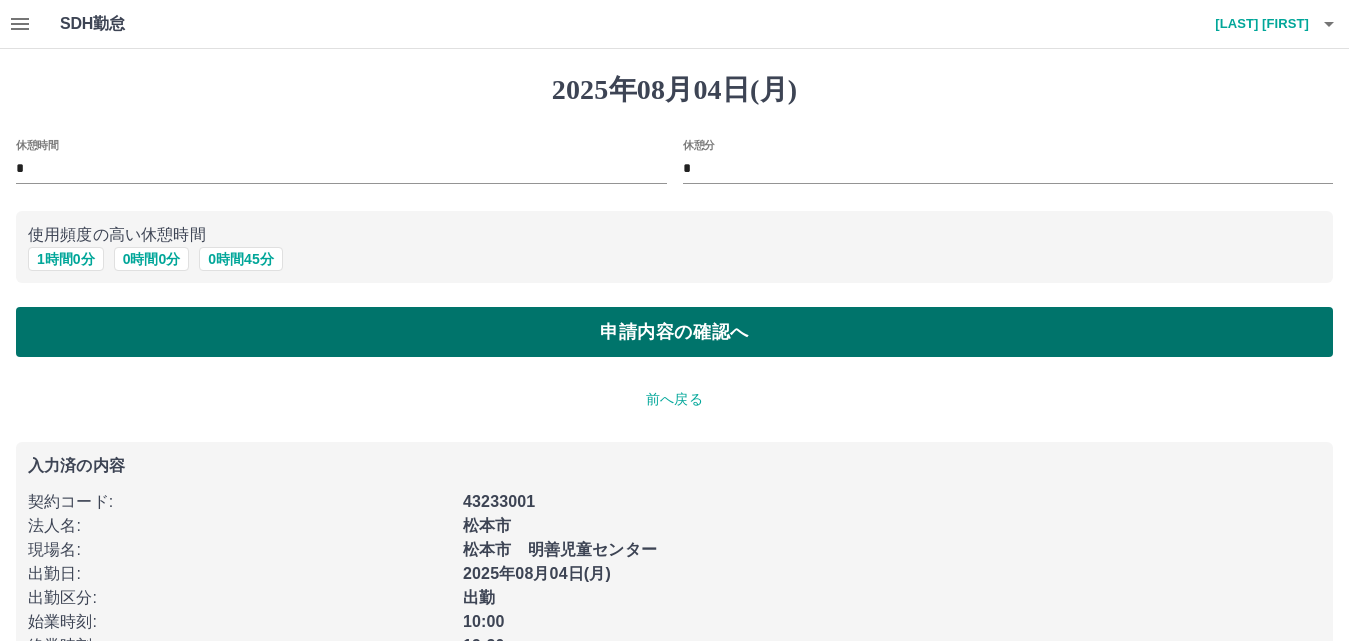 click on "申請内容の確認へ" at bounding box center (674, 332) 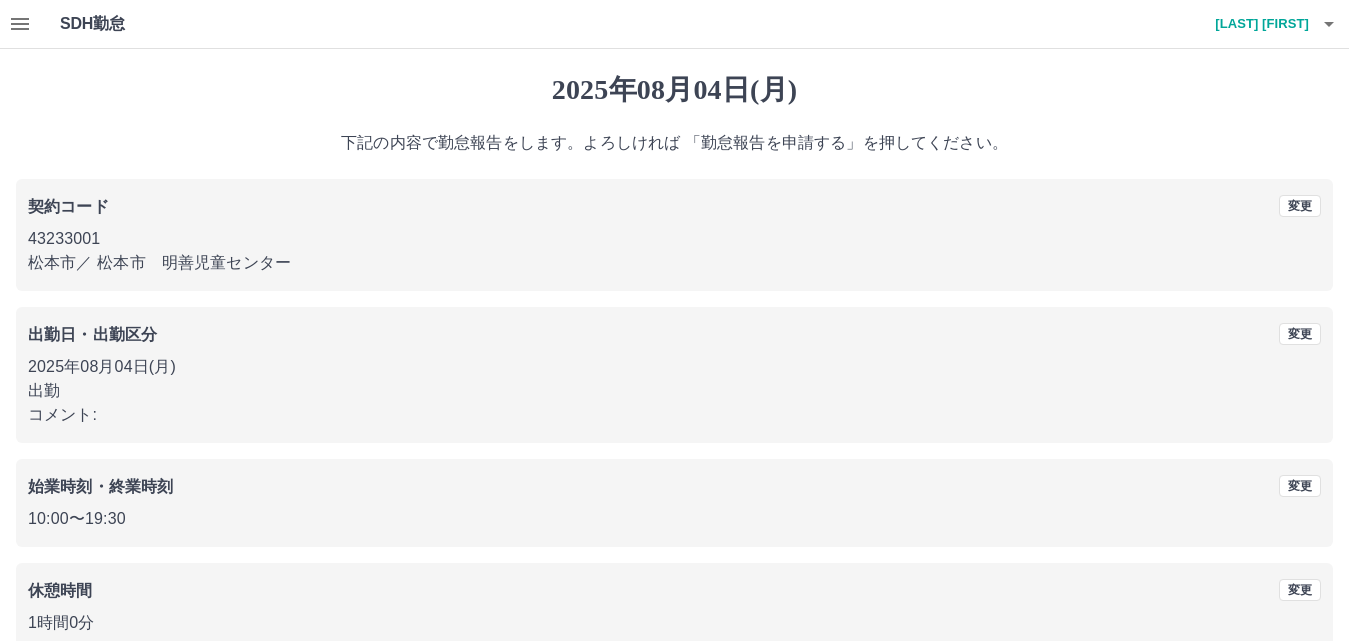 scroll, scrollTop: 108, scrollLeft: 0, axis: vertical 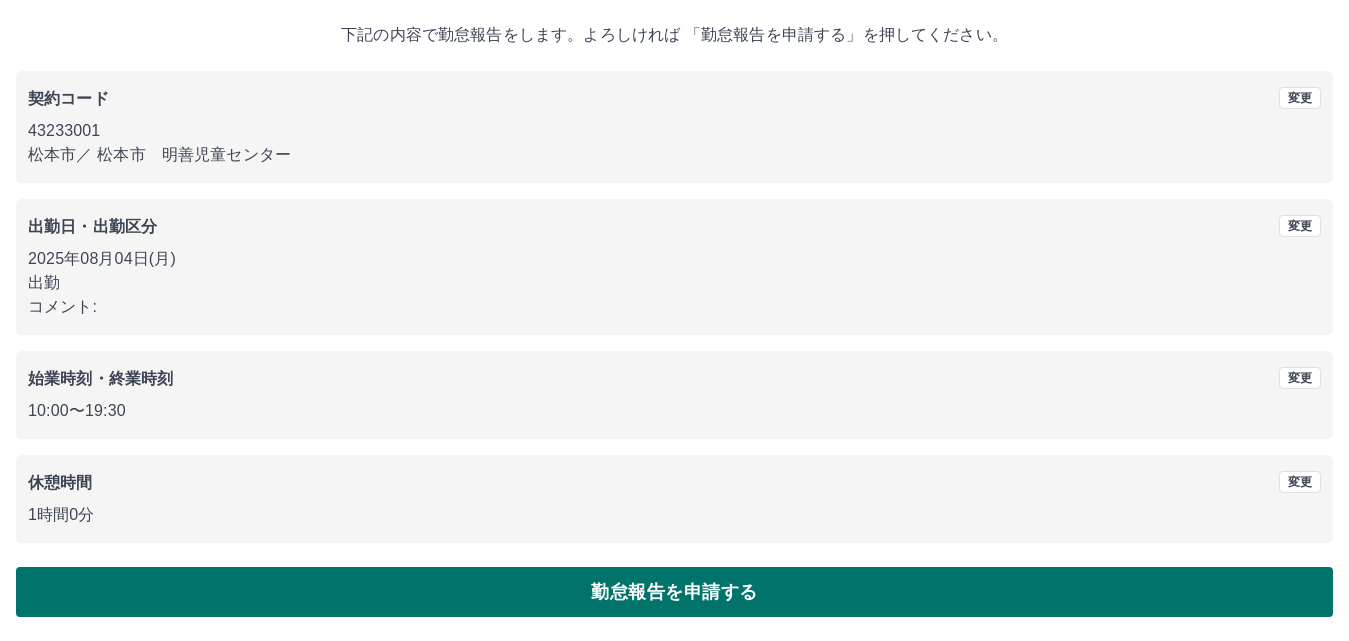 click on "勤怠報告を申請する" at bounding box center (674, 592) 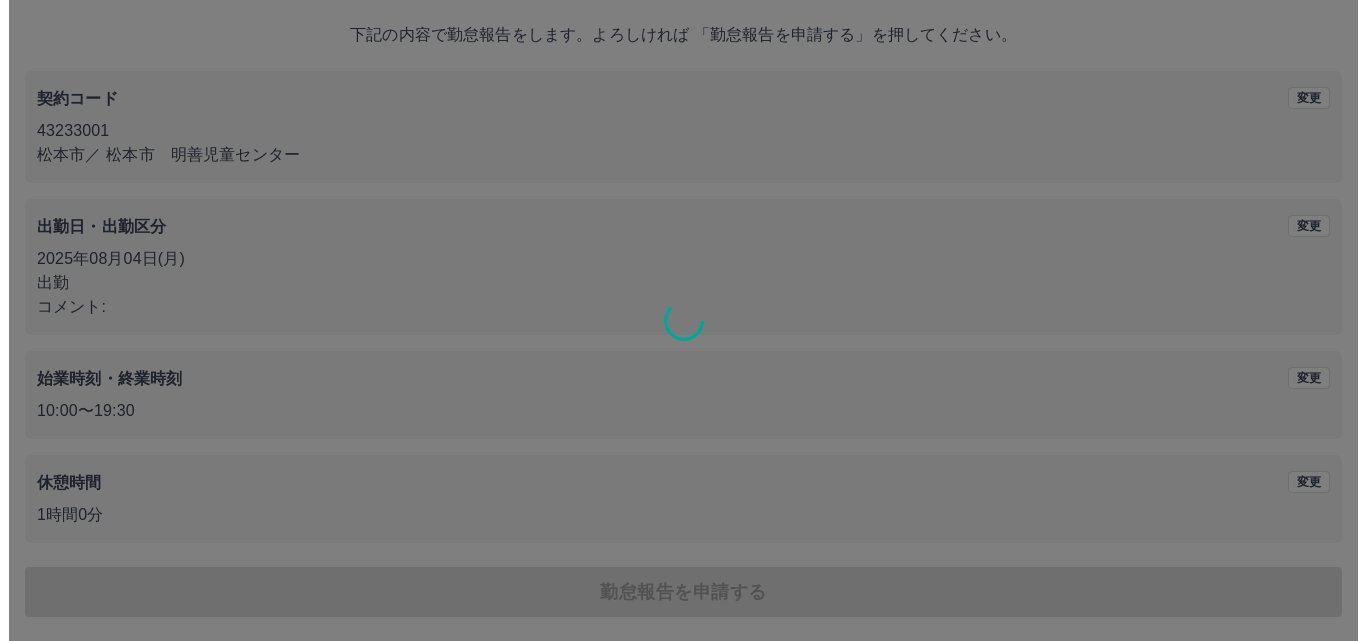 scroll, scrollTop: 0, scrollLeft: 0, axis: both 